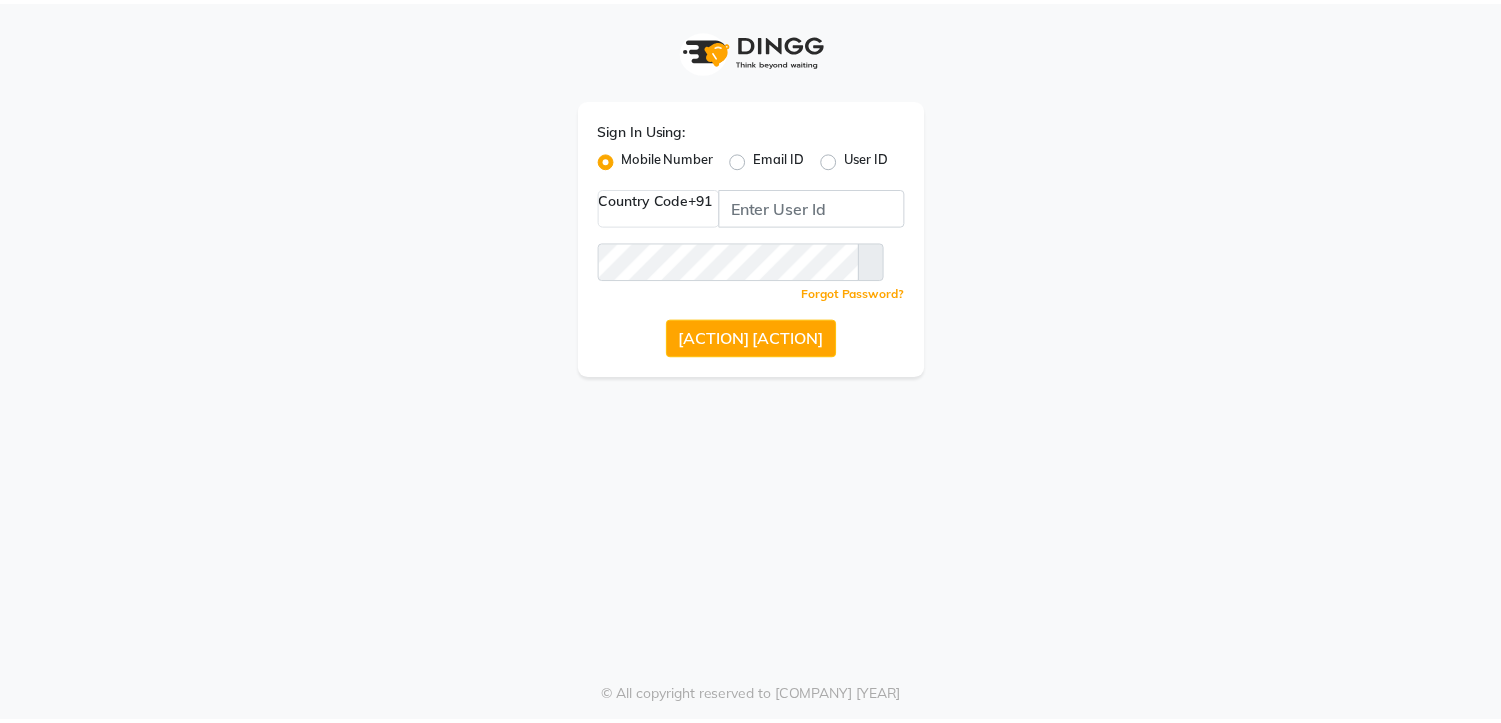 scroll, scrollTop: 0, scrollLeft: 0, axis: both 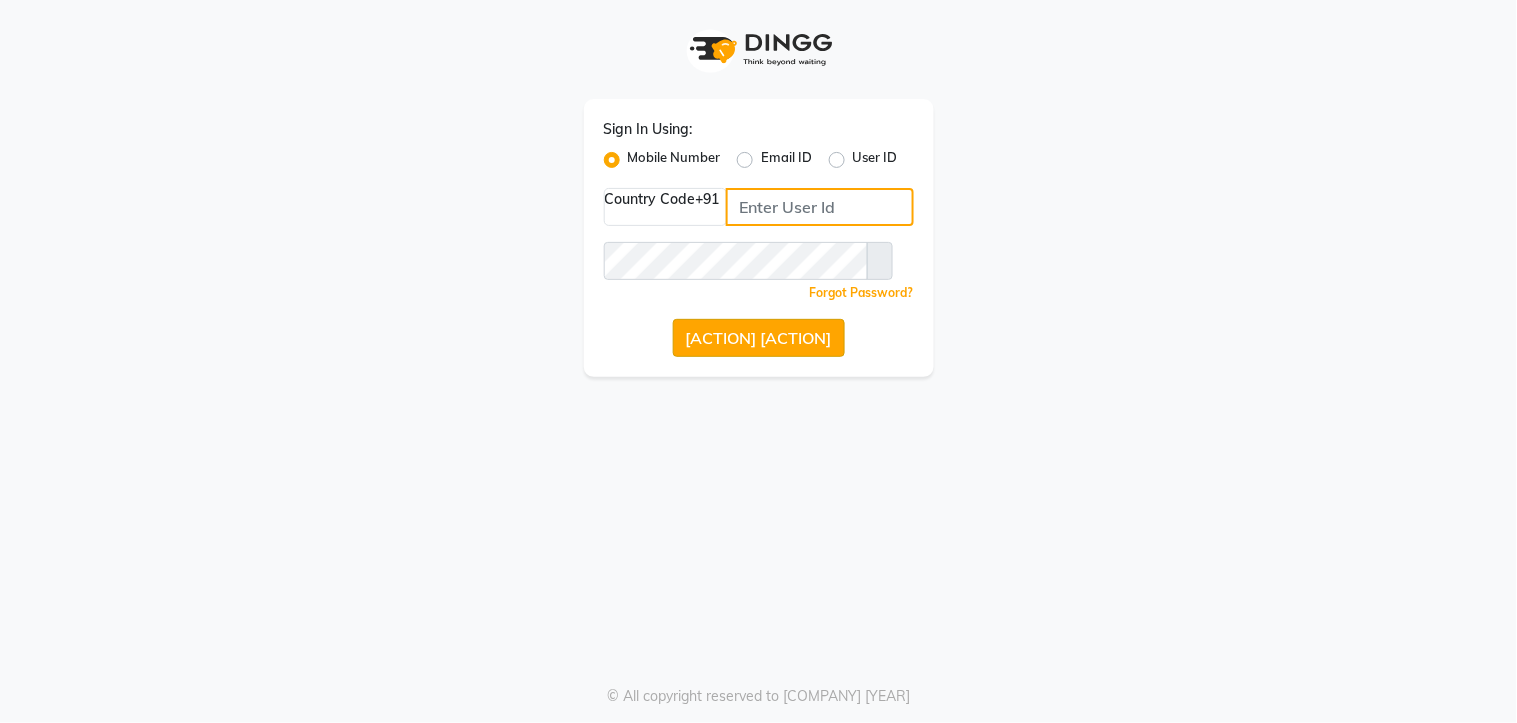 type on "[PHONE]" 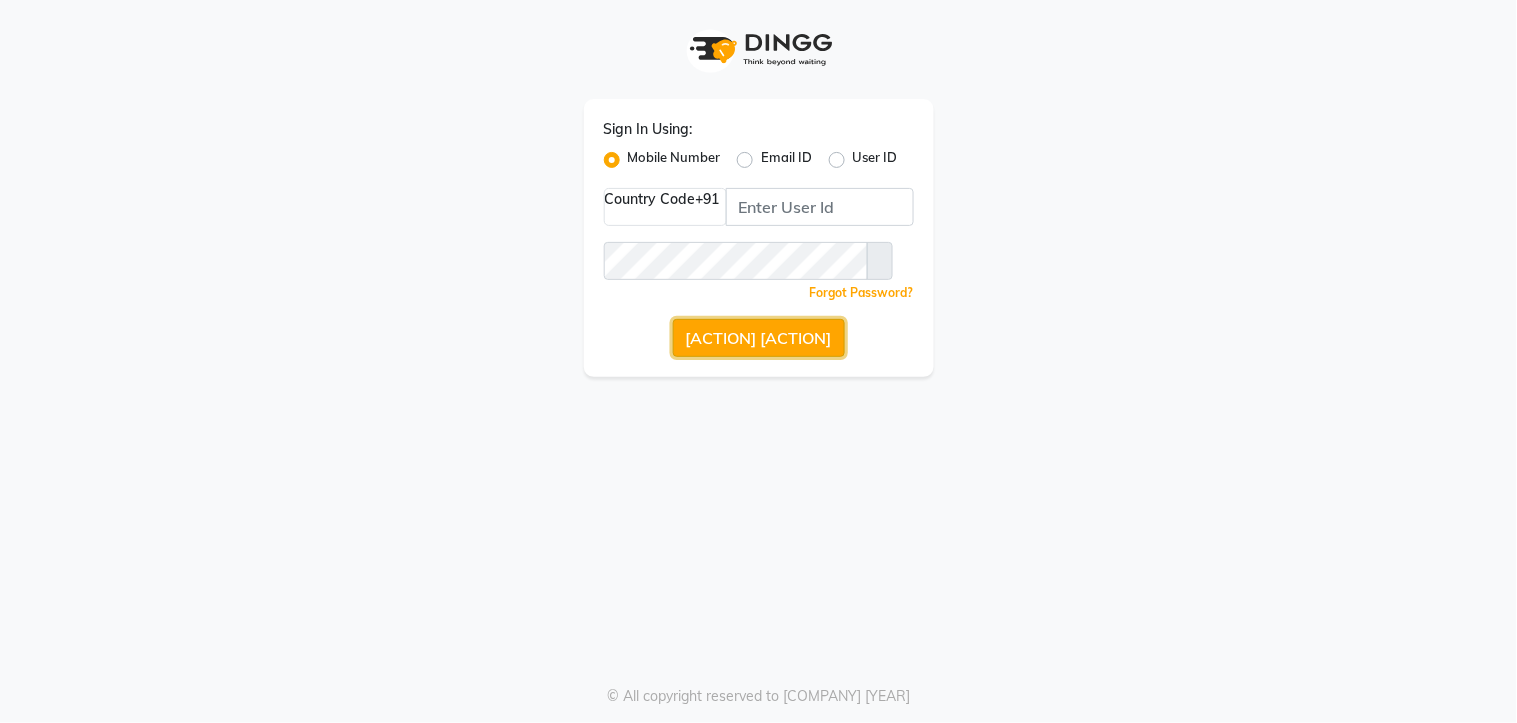 click on "[ACTION] [ACTION]" at bounding box center (759, 338) 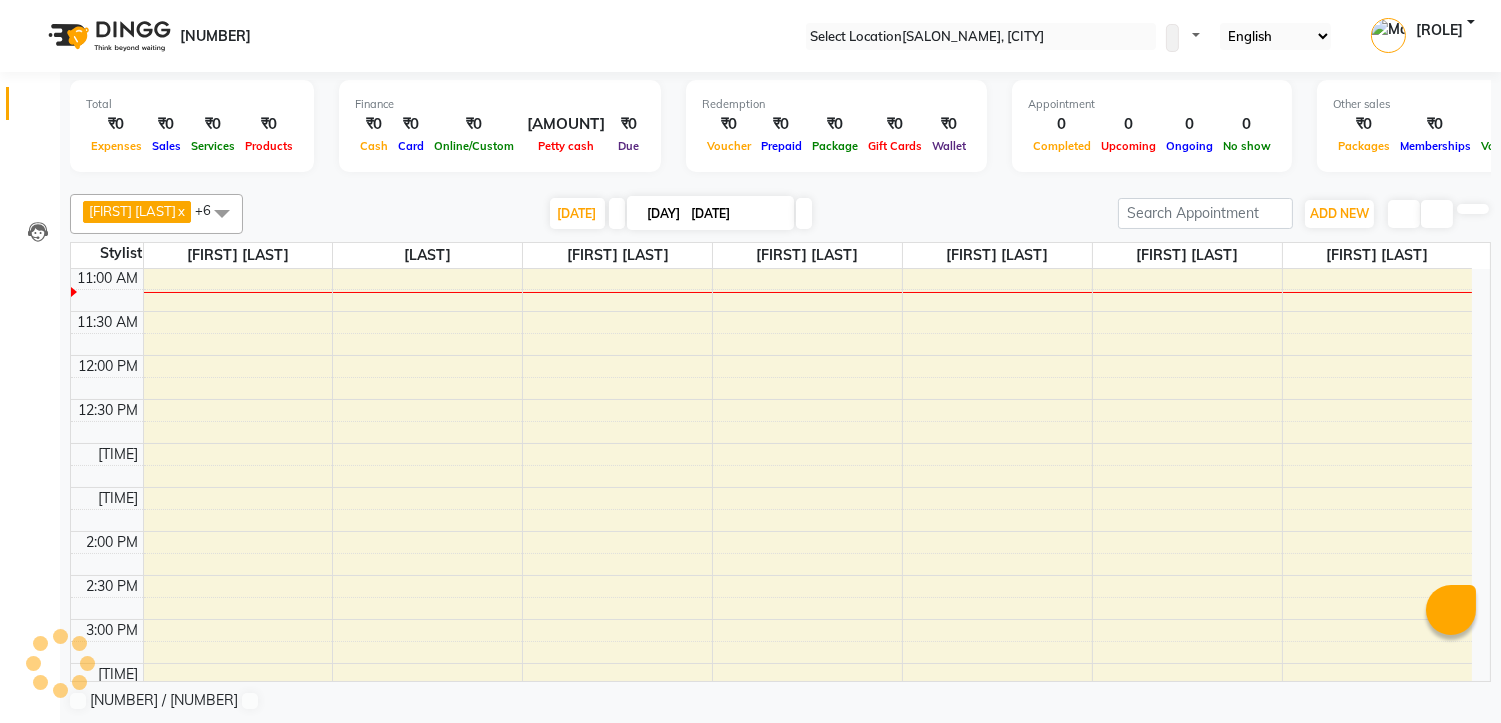 scroll, scrollTop: 0, scrollLeft: 0, axis: both 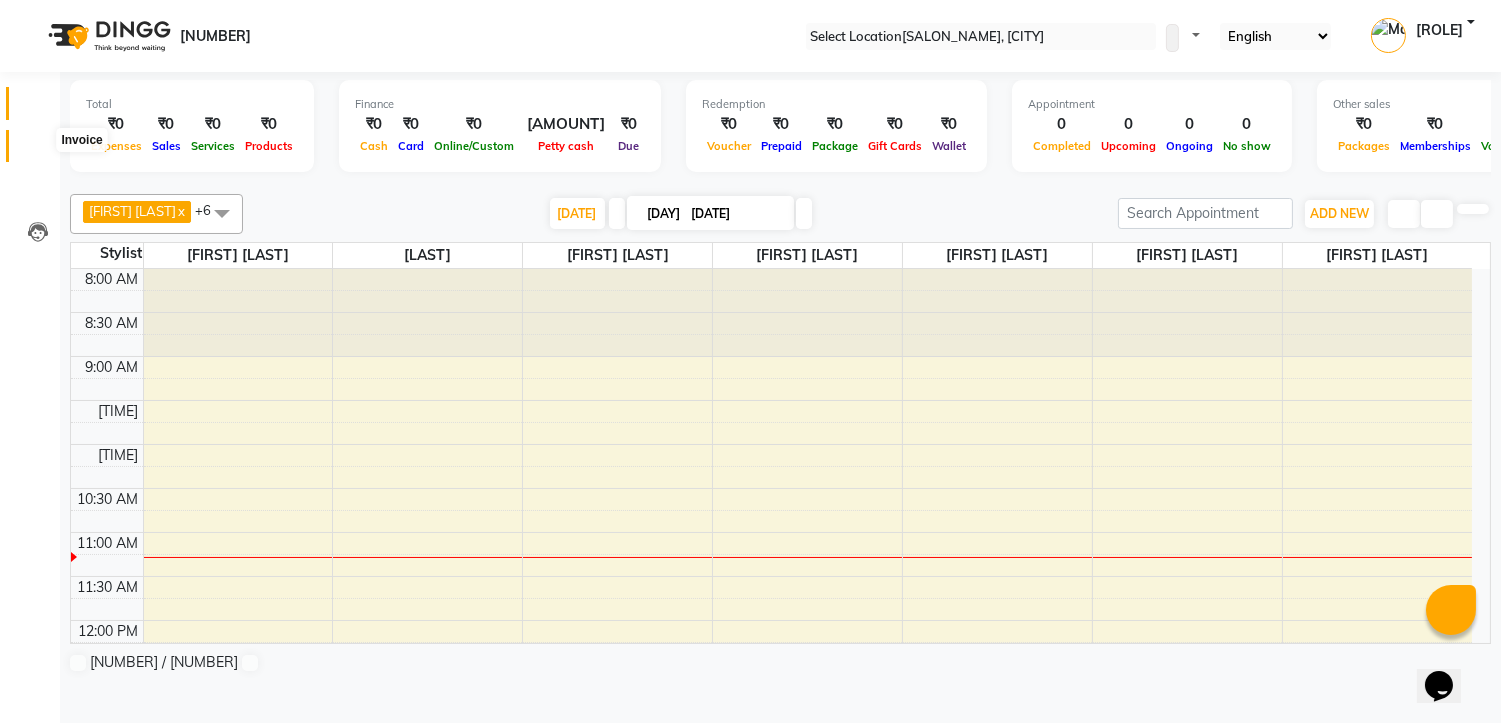 click at bounding box center [37, 151] 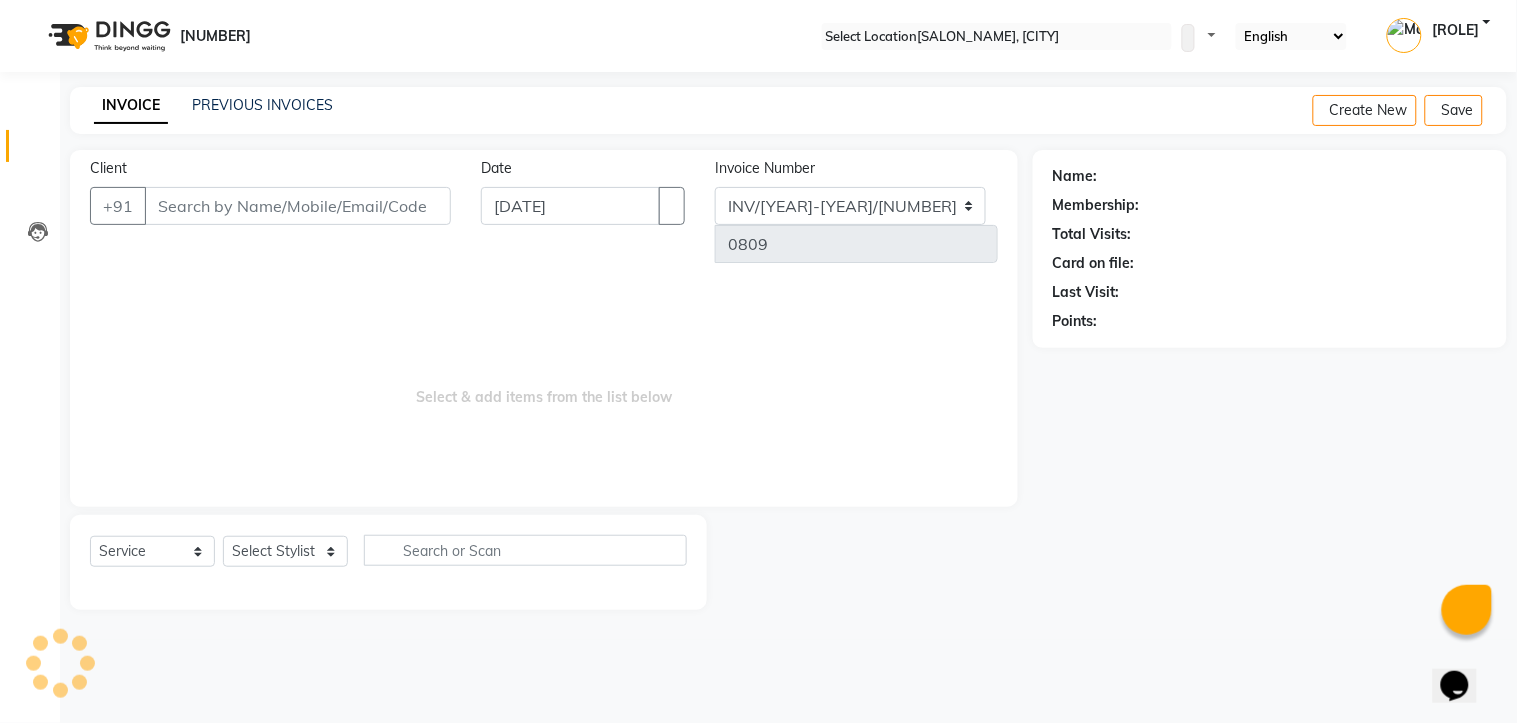 click on "Client" at bounding box center [298, 206] 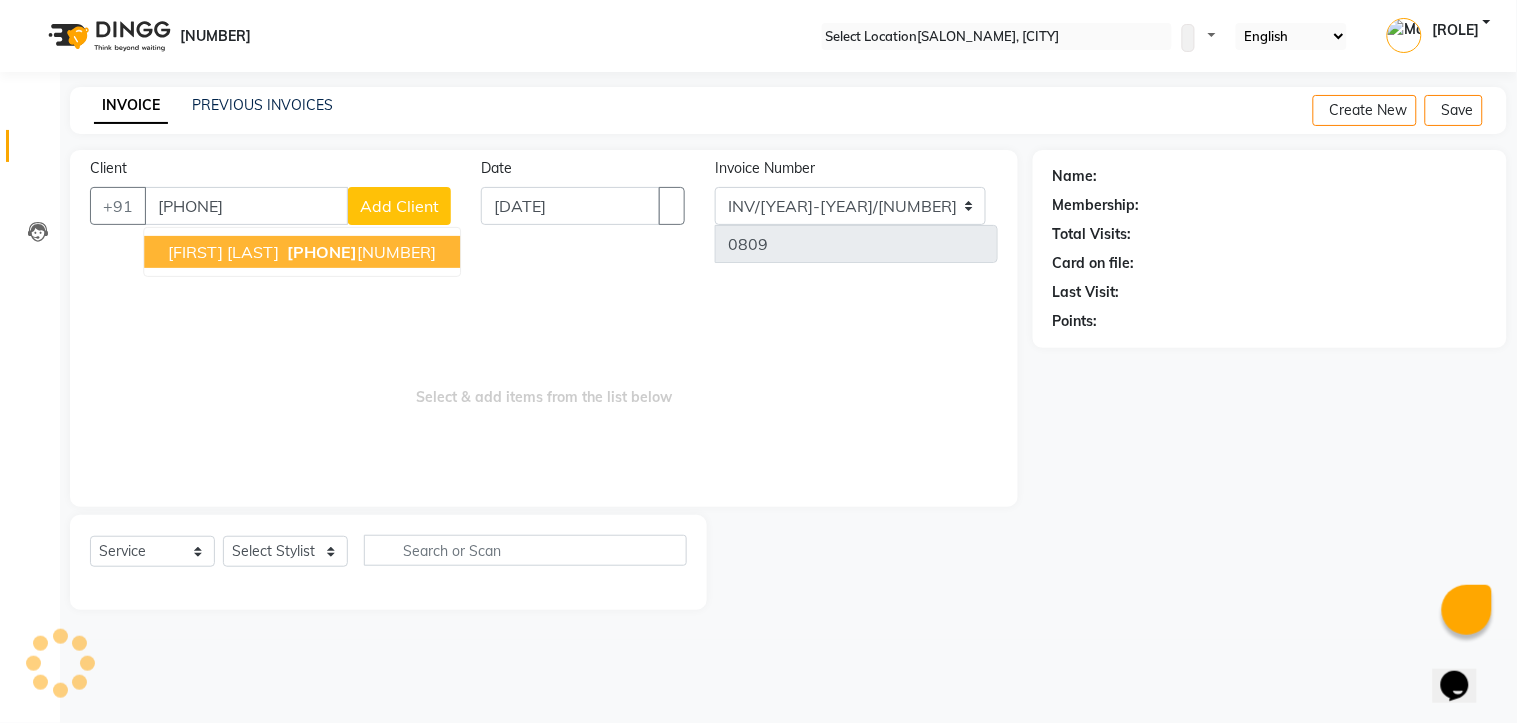 type on "[PHONE]" 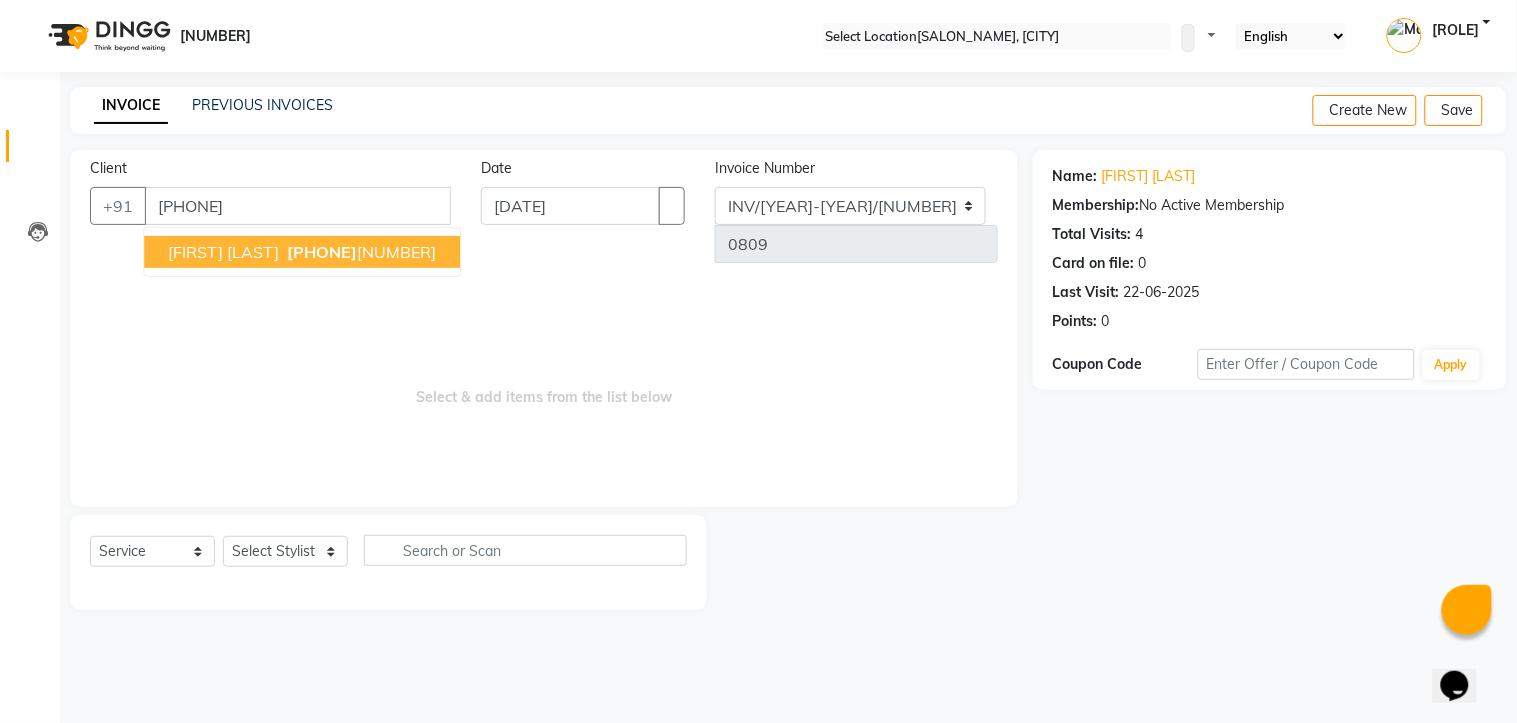 click on "[FIRST] [LAST]" at bounding box center [223, 252] 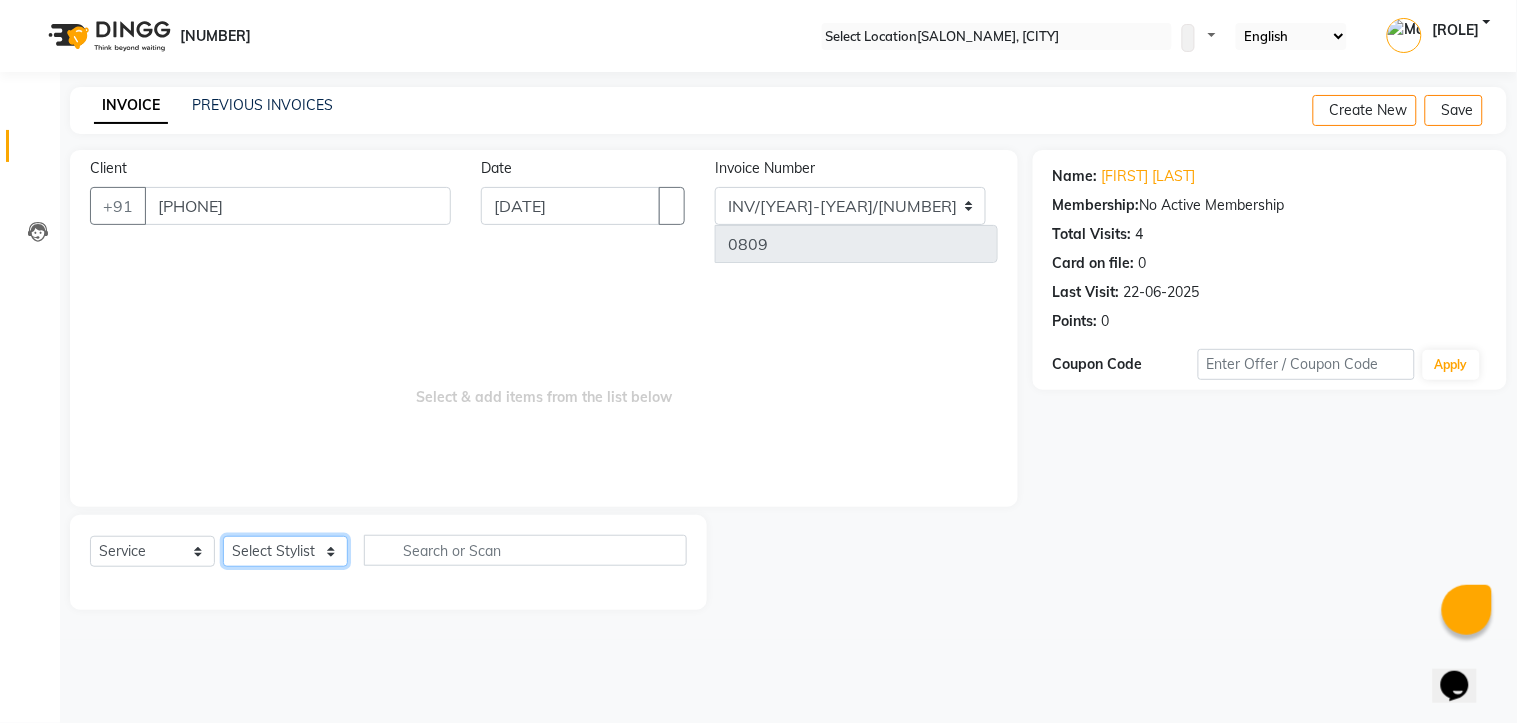 click on "Select Stylist [FIRST] [LAST] [FIRST] [LAST] [FIRST] [LAST] Manager [FIRST] [LAST] [FIRST] [LAST] [FIRST] [LAST] [FIRST] [LAST]" at bounding box center [285, 551] 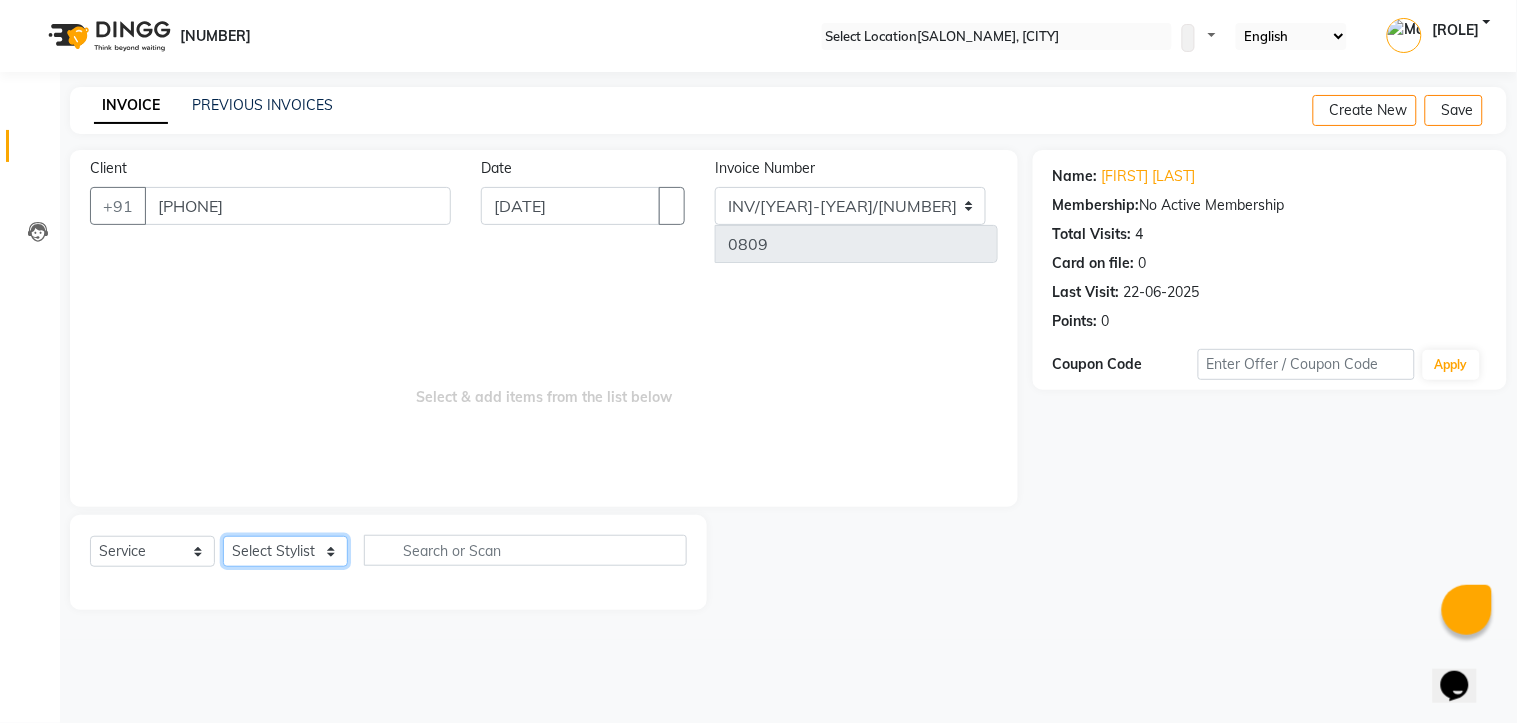 select on "69918" 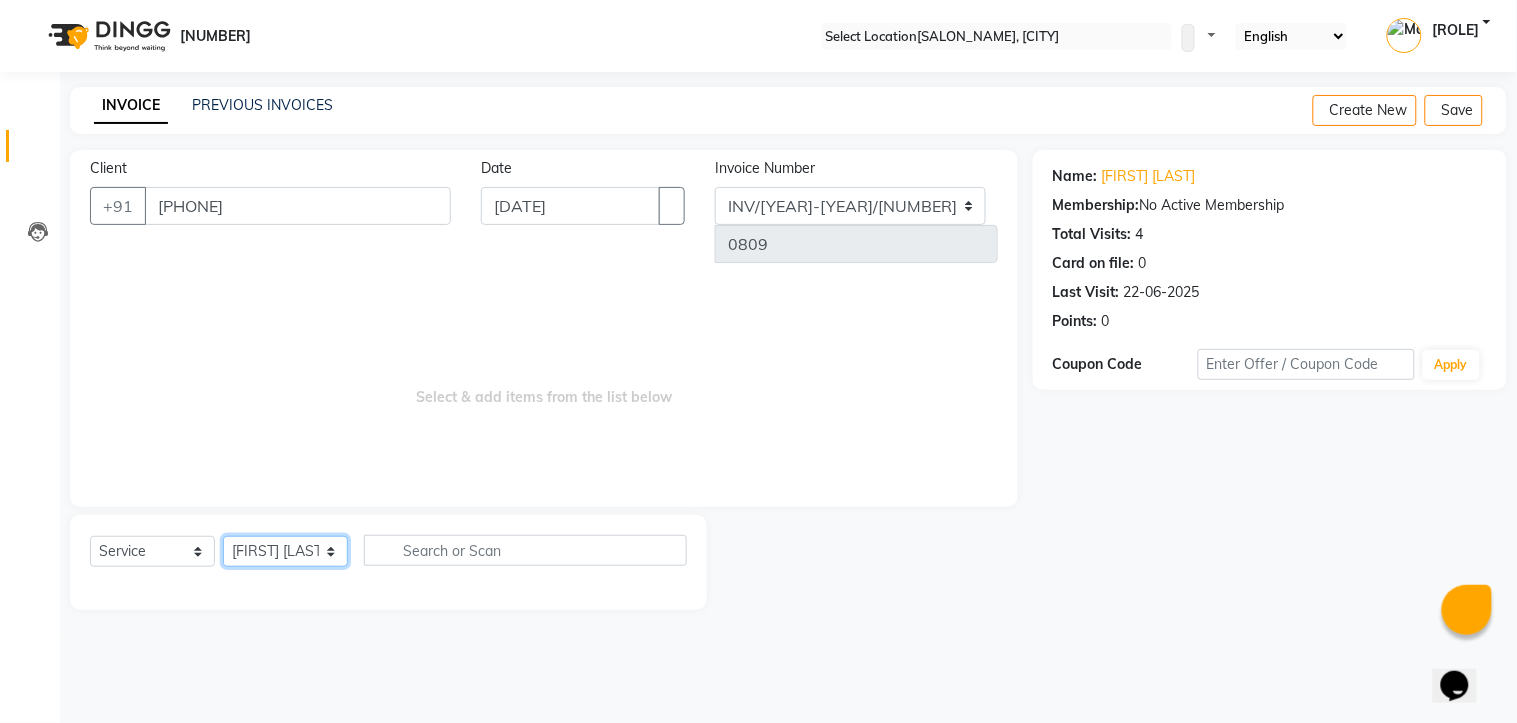 click on "Select Stylist [FIRST] [LAST] [FIRST] [LAST] [FIRST] [LAST] Manager [FIRST] [LAST] [FIRST] [LAST] [FIRST] [LAST] [FIRST] [LAST]" at bounding box center [285, 551] 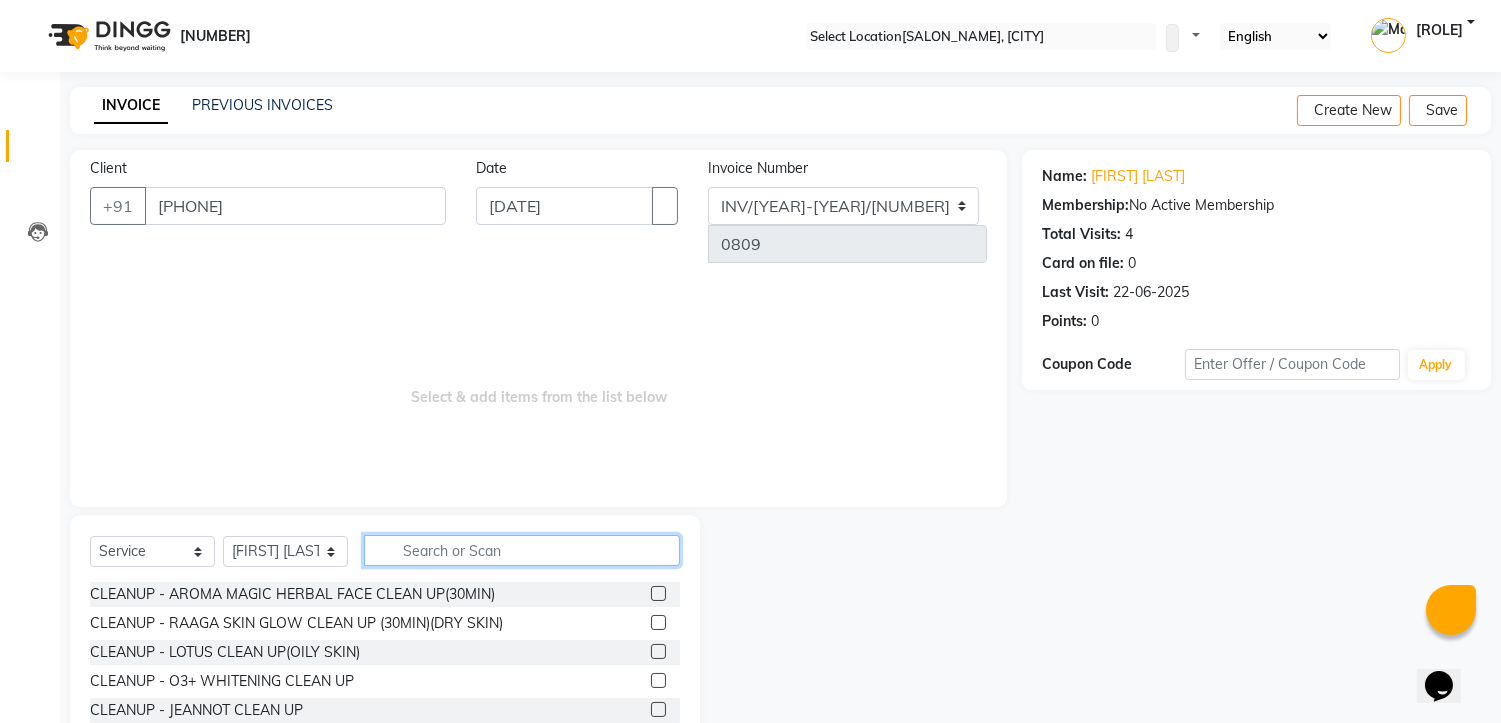 click at bounding box center (522, 550) 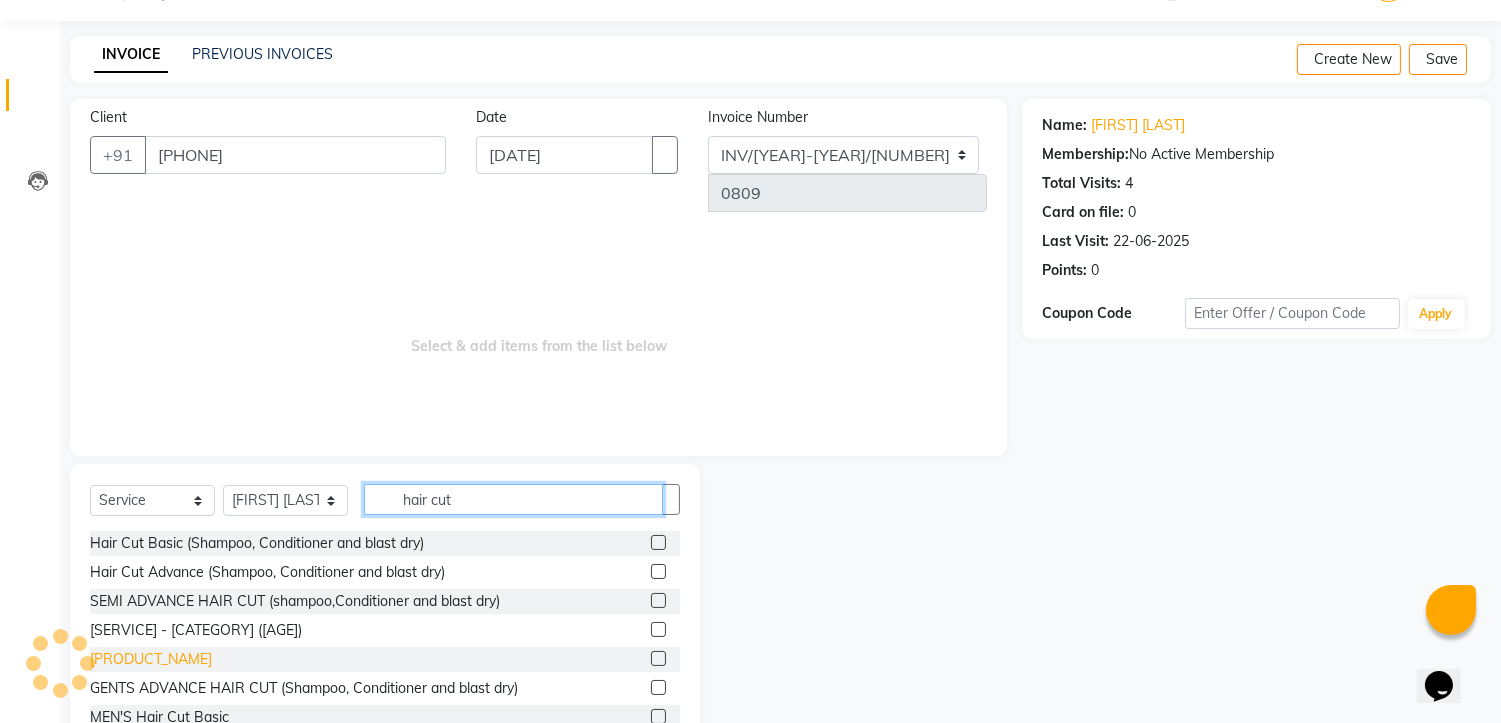 scroll, scrollTop: 77, scrollLeft: 0, axis: vertical 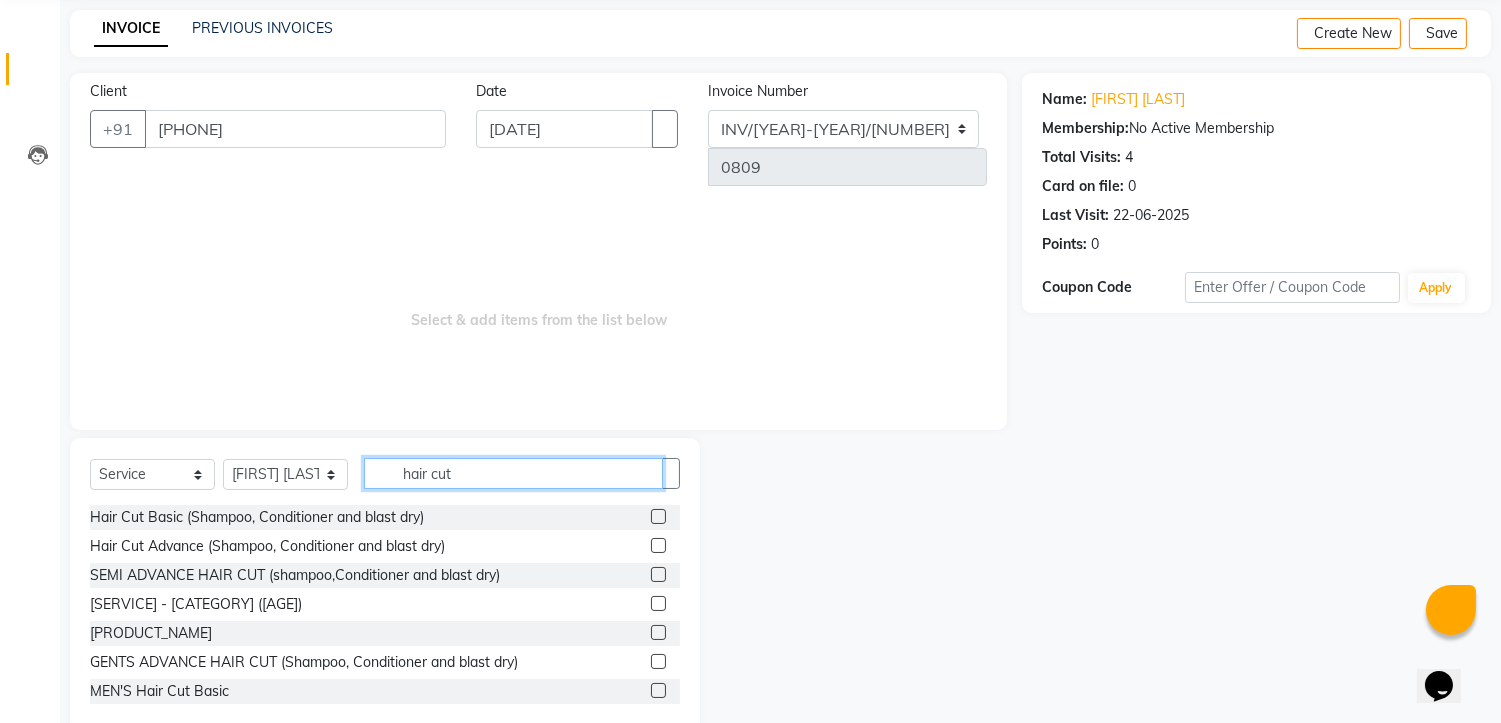 type on "hair cut" 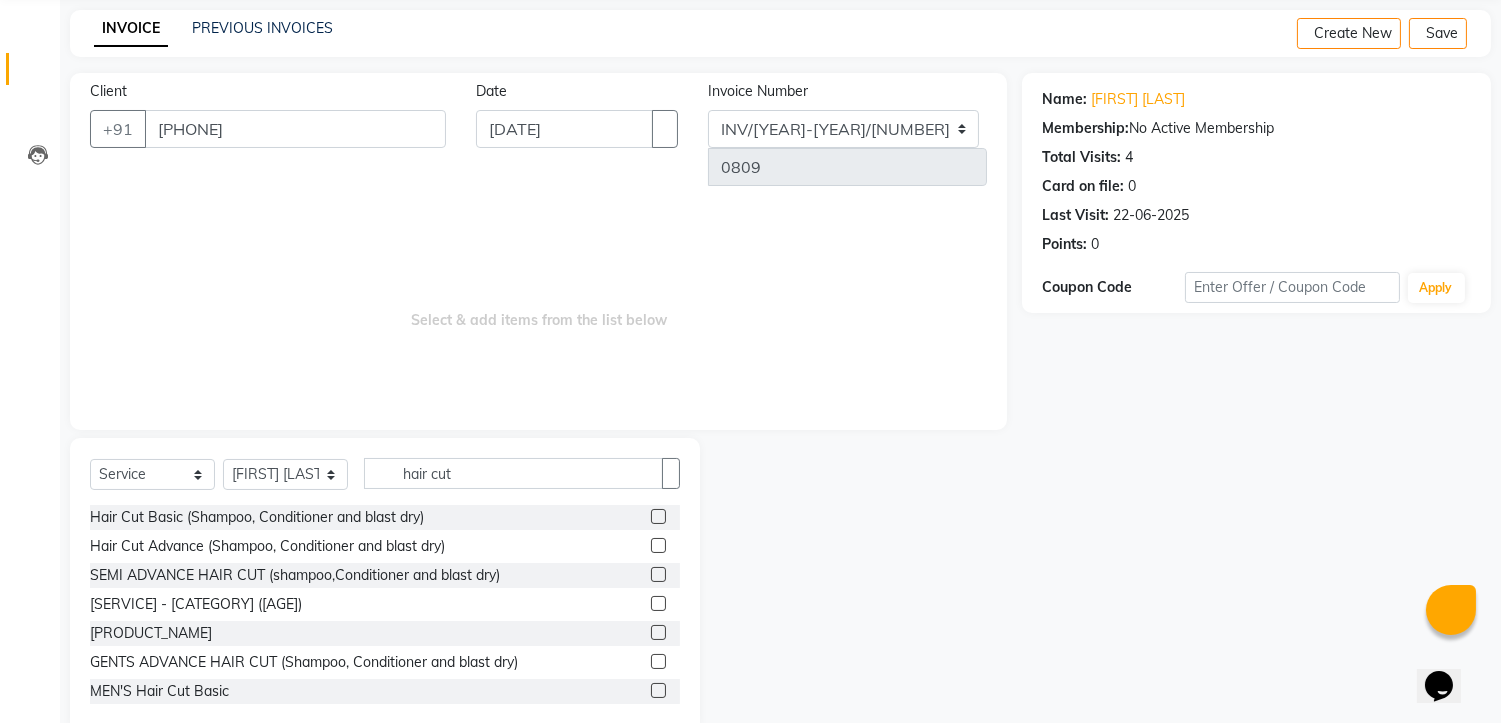 click at bounding box center (658, 690) 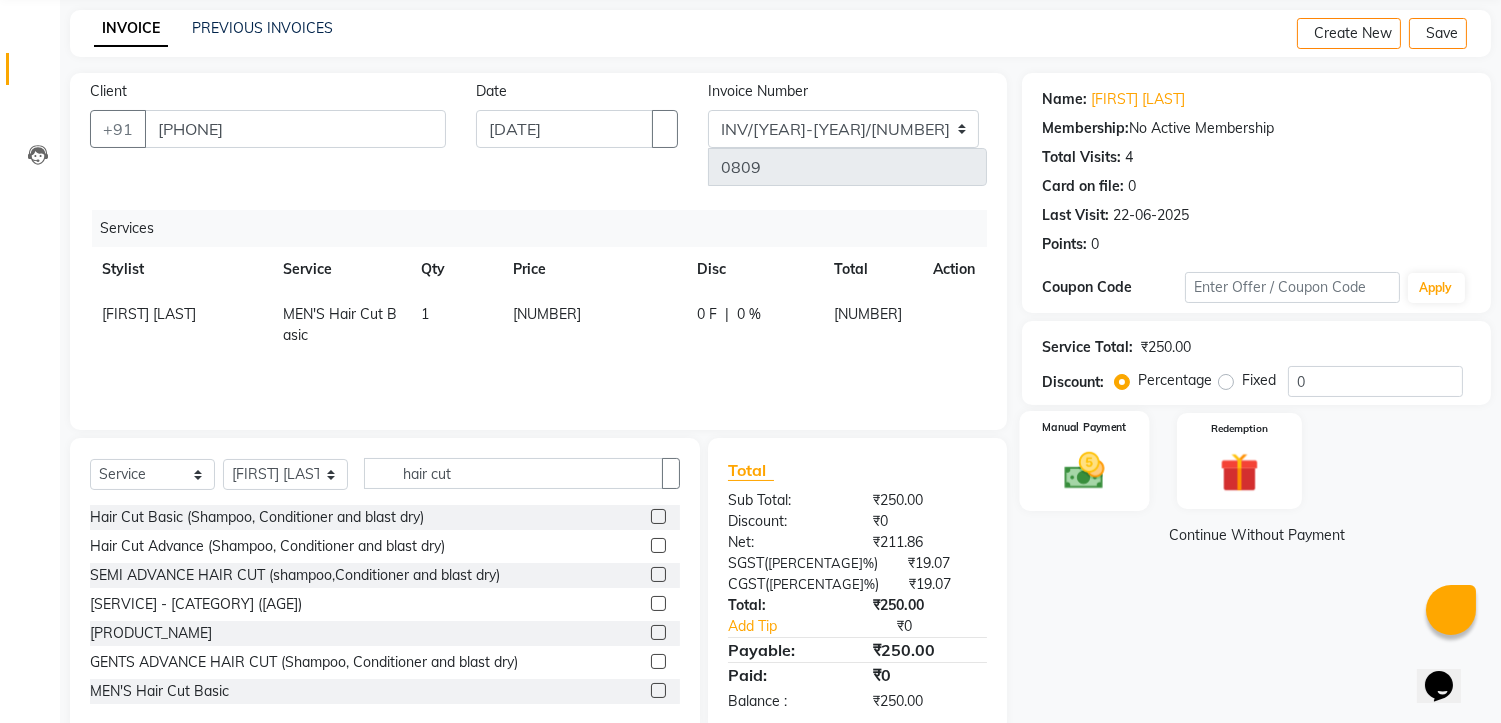click at bounding box center [1085, 470] 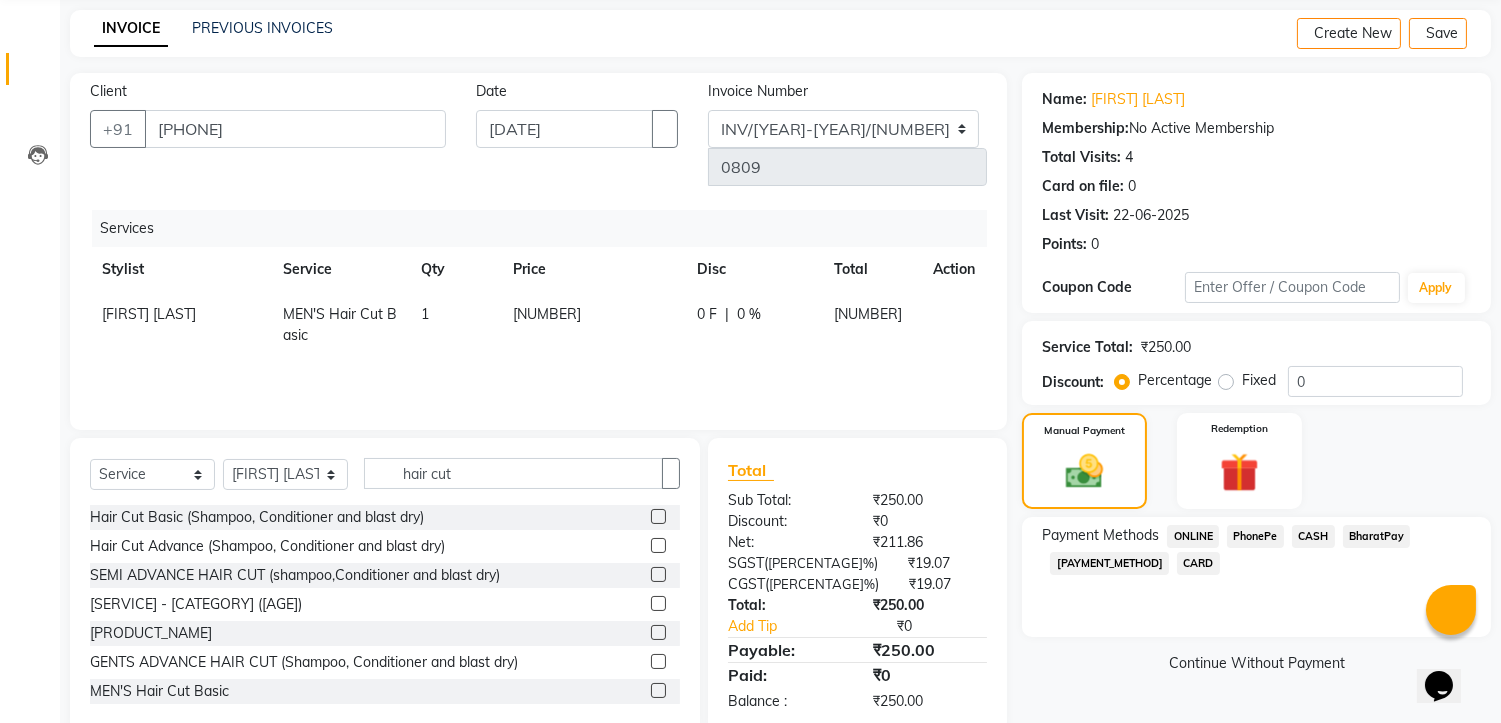 click on "CASH" at bounding box center [1193, 536] 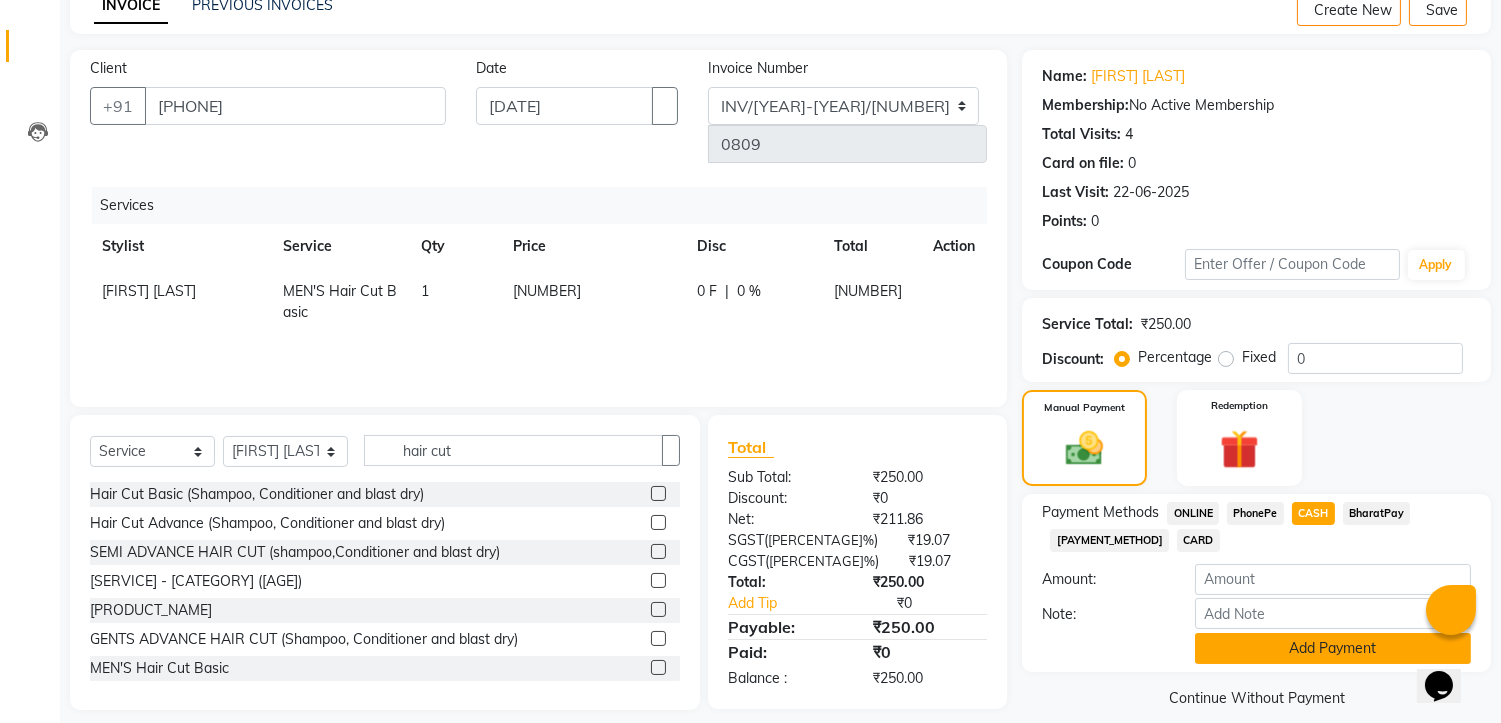 scroll, scrollTop: 121, scrollLeft: 0, axis: vertical 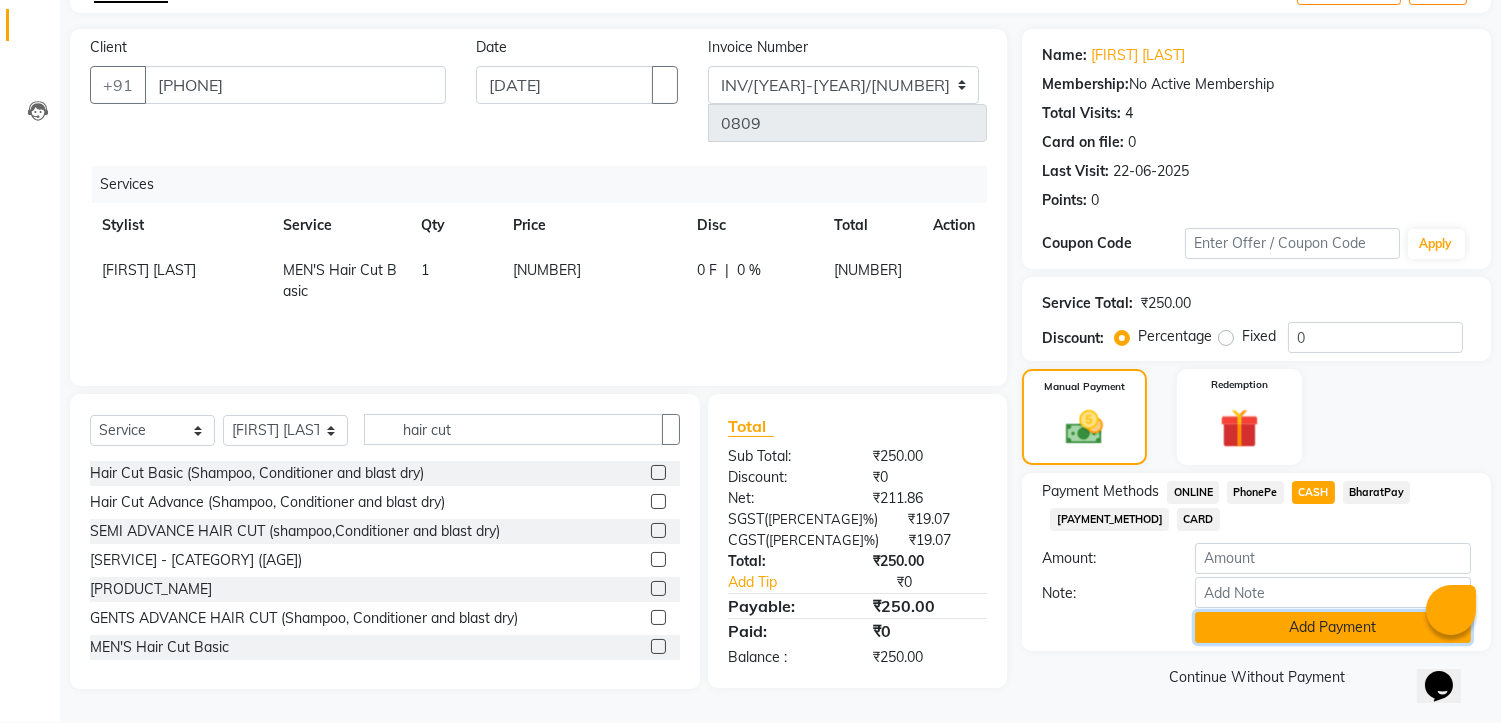 click on "Add Payment" at bounding box center [1333, 627] 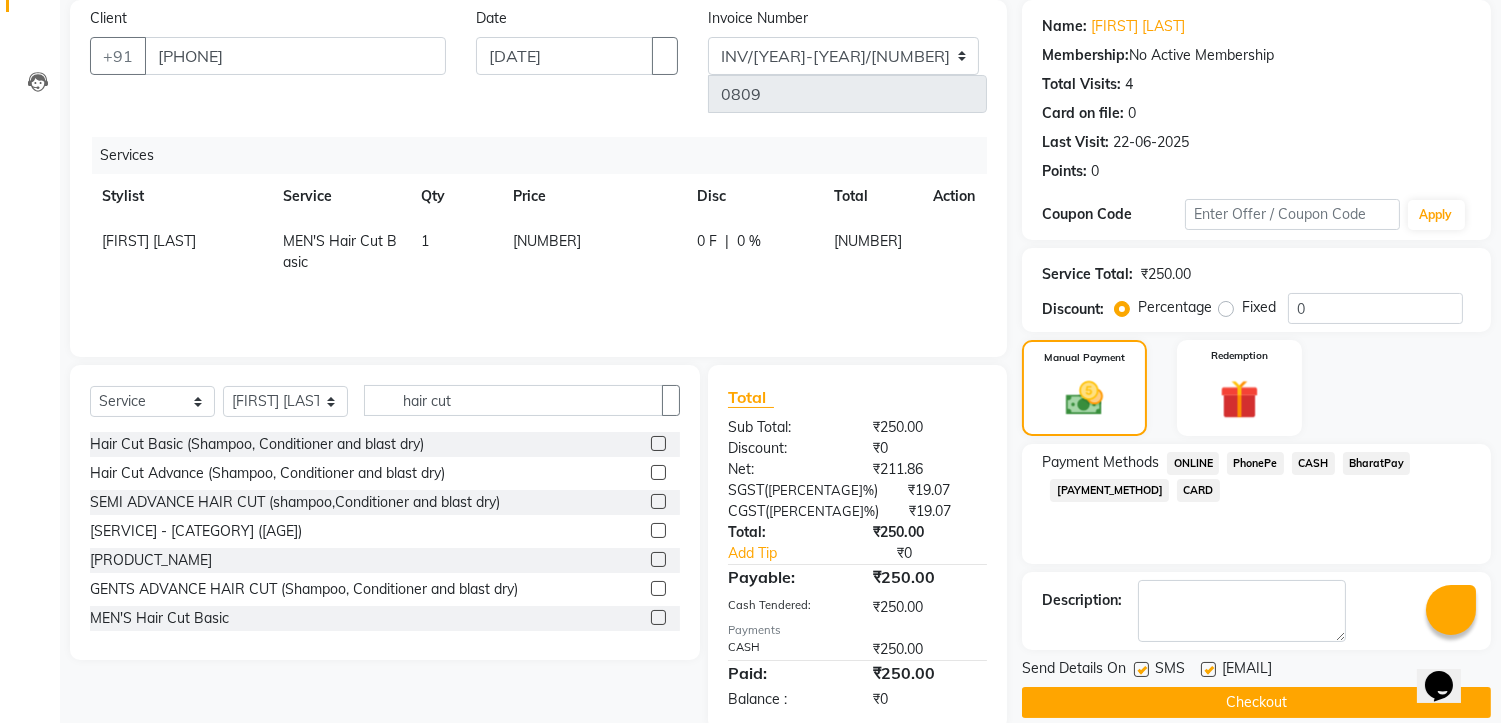 scroll, scrollTop: 176, scrollLeft: 0, axis: vertical 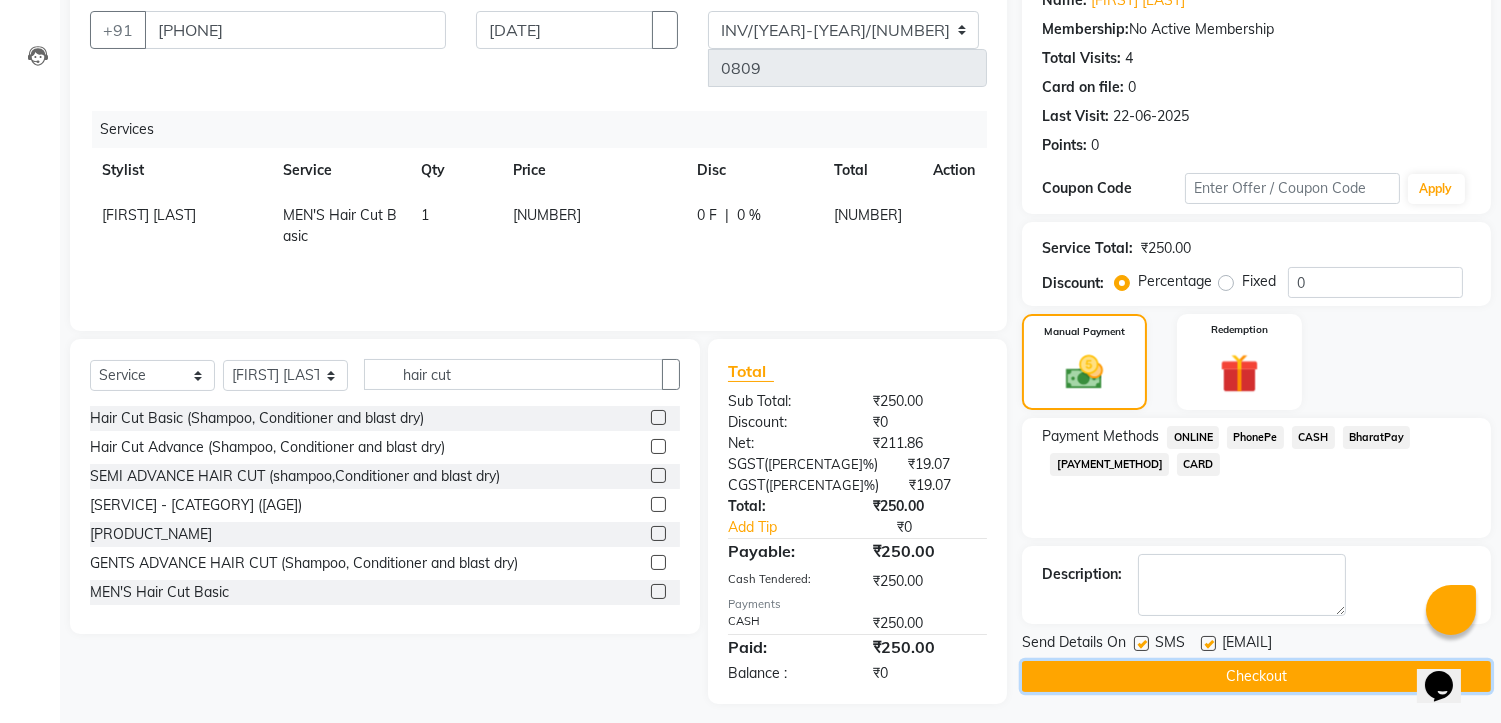 click on "Checkout" at bounding box center [1256, 676] 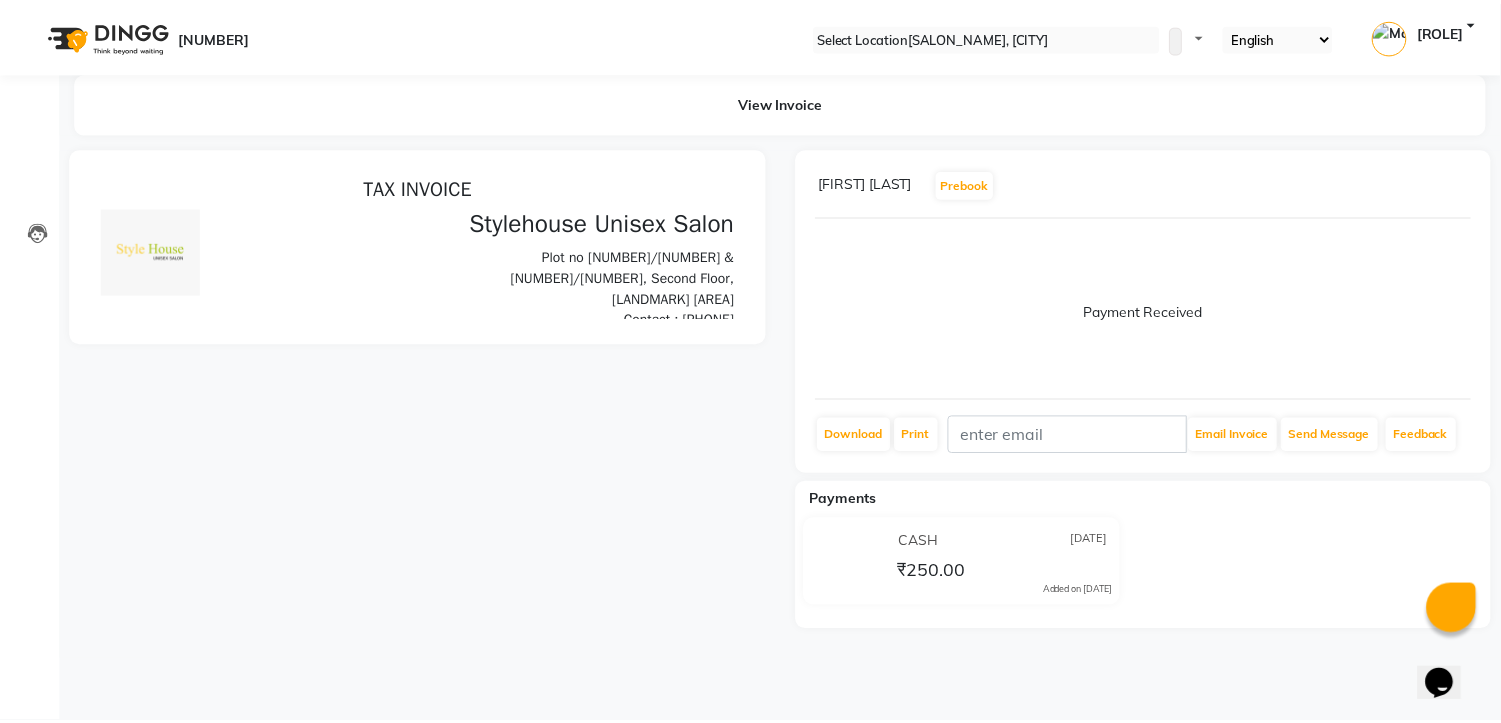 scroll, scrollTop: 0, scrollLeft: 0, axis: both 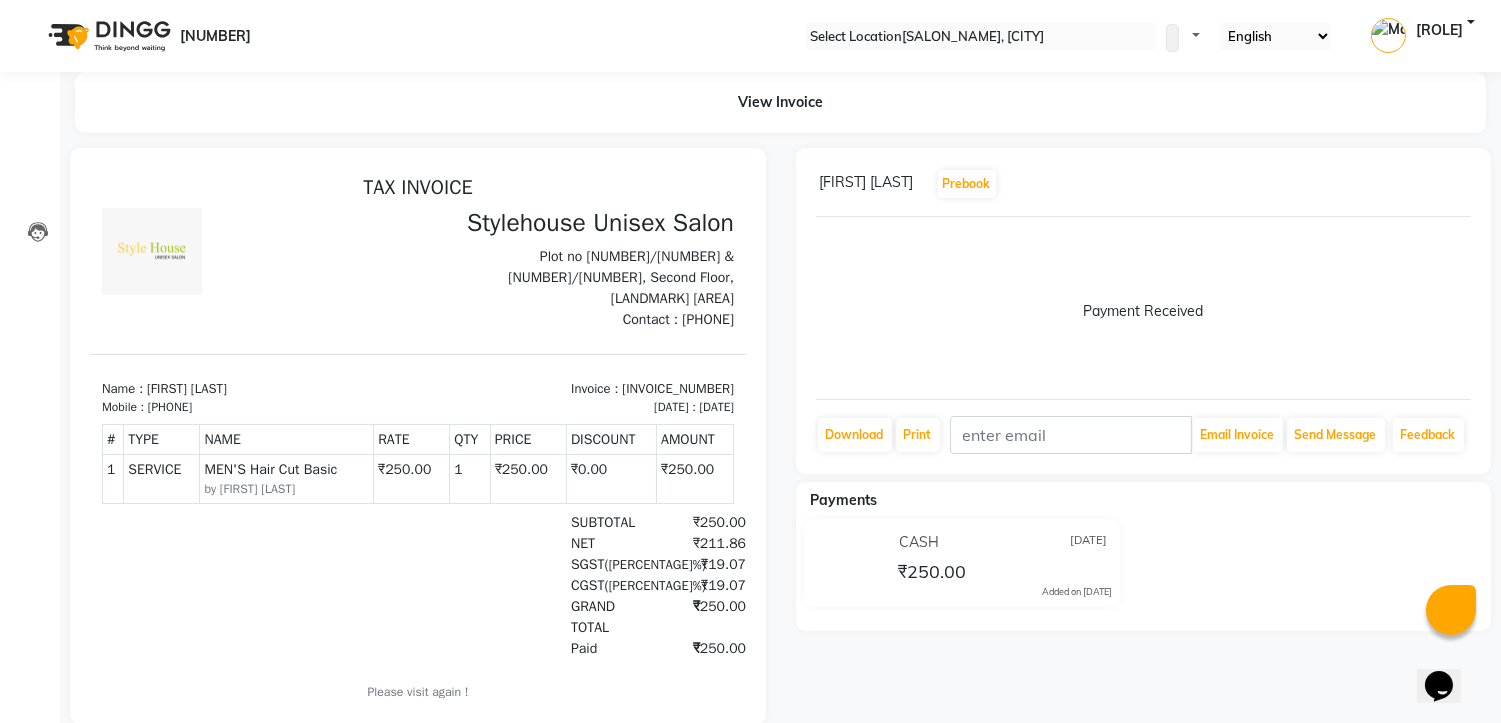 drag, startPoint x: 1250, startPoint y: 401, endPoint x: 1237, endPoint y: 405, distance: 13.601471 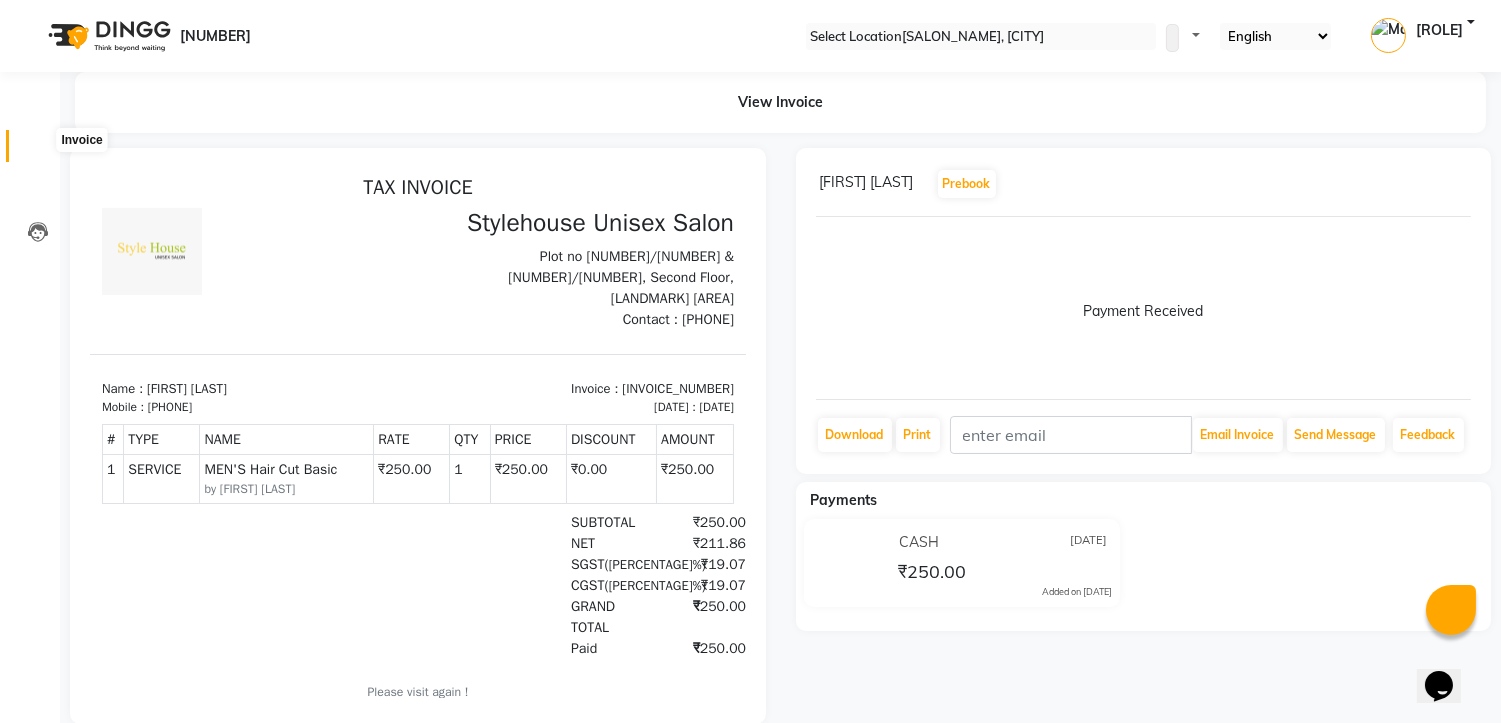 click at bounding box center (37, 151) 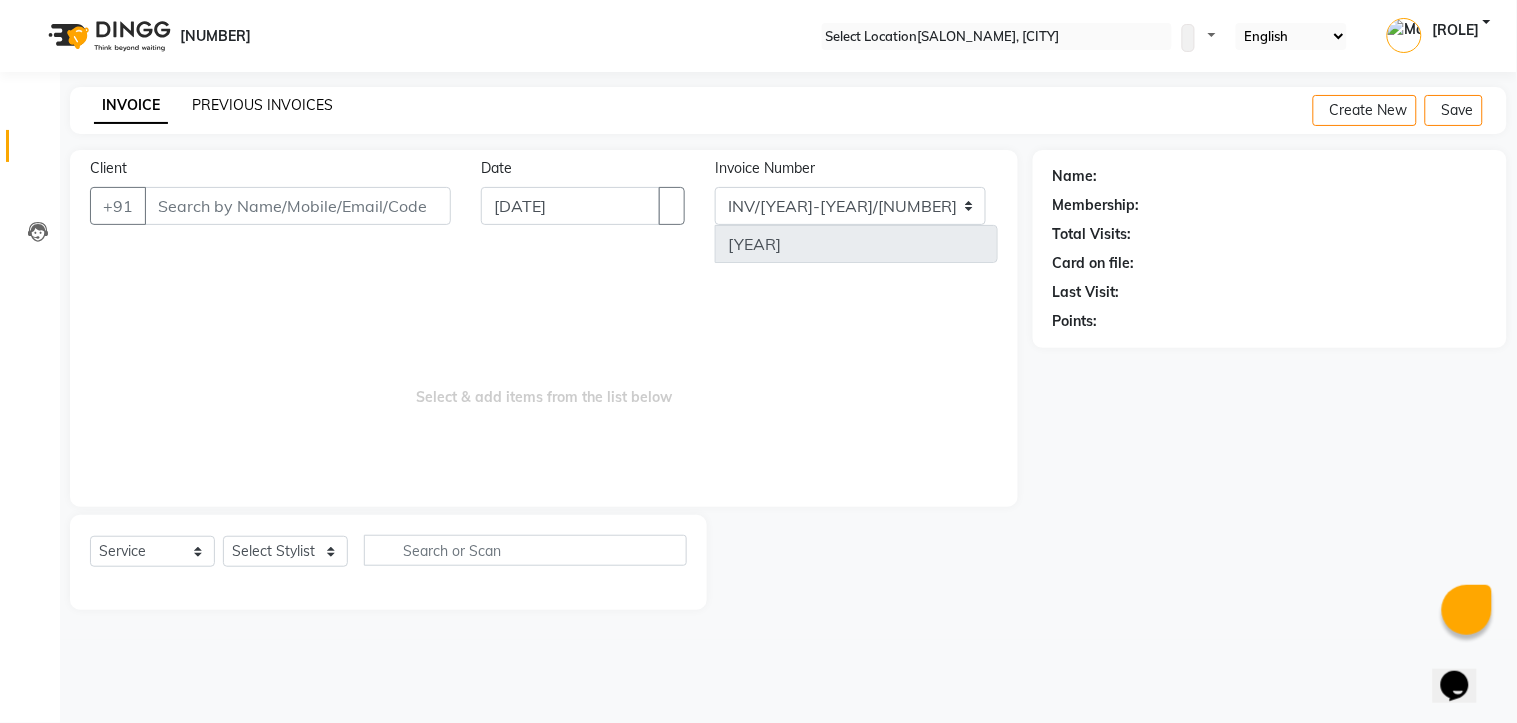 click on "PREVIOUS INVOICES" at bounding box center [262, 105] 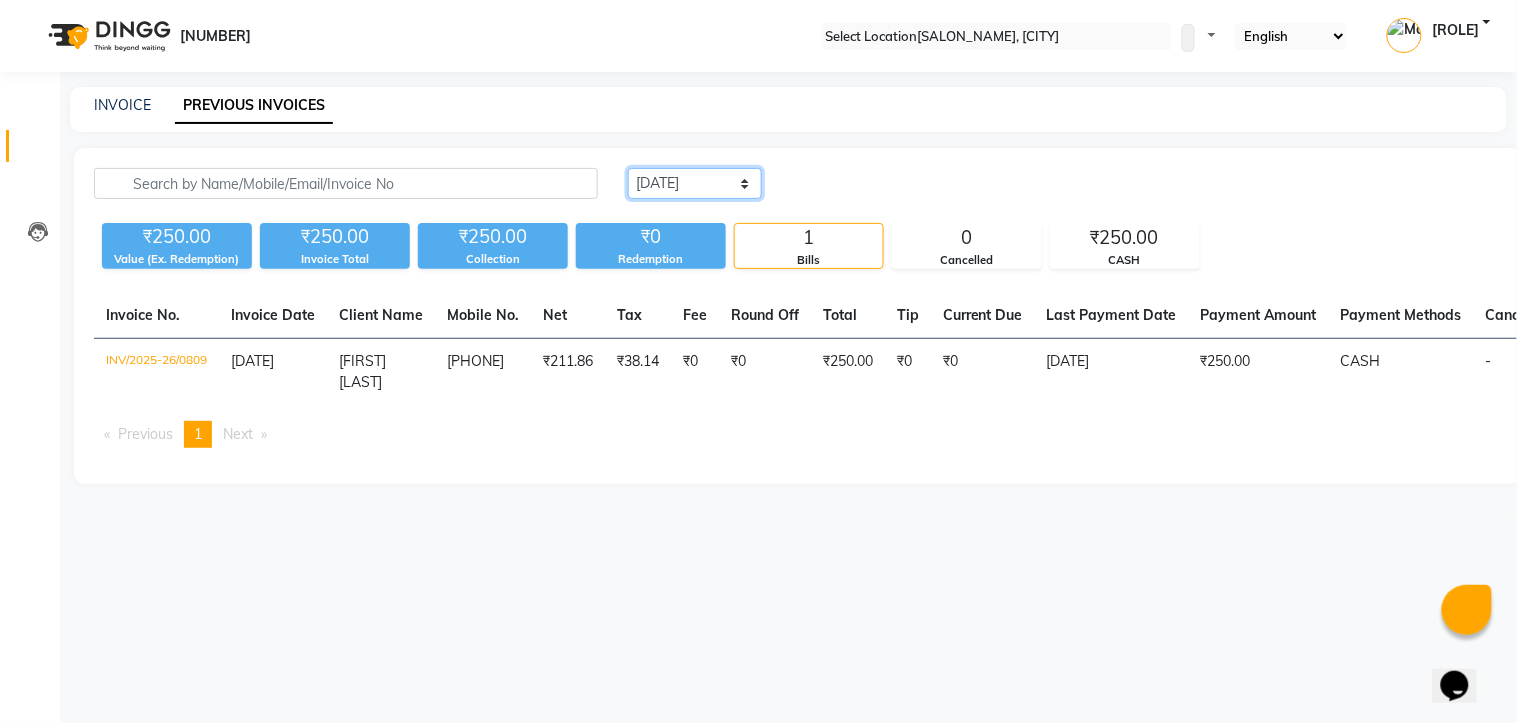 click on "Today Yesterday Custom Range" at bounding box center [695, 183] 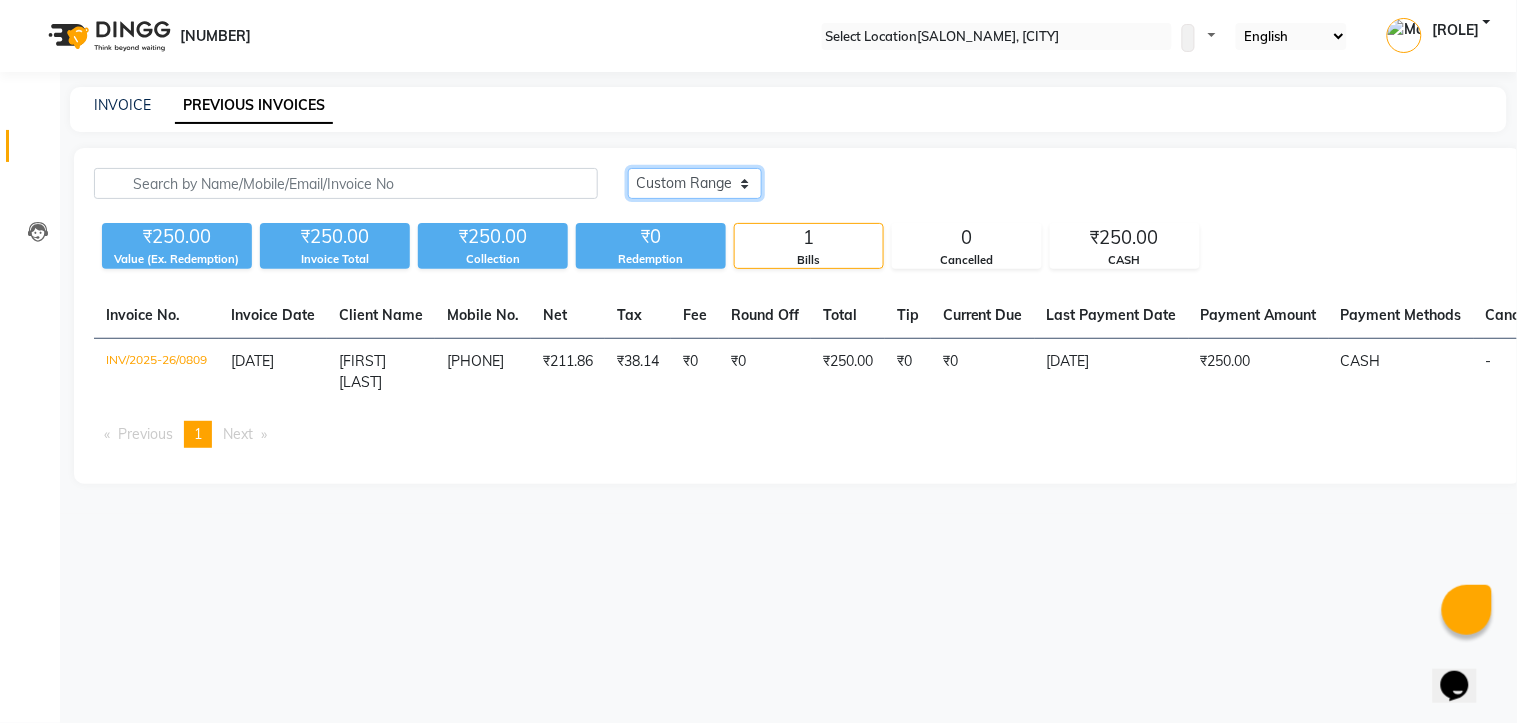 click on "Today Yesterday Custom Range" at bounding box center (695, 183) 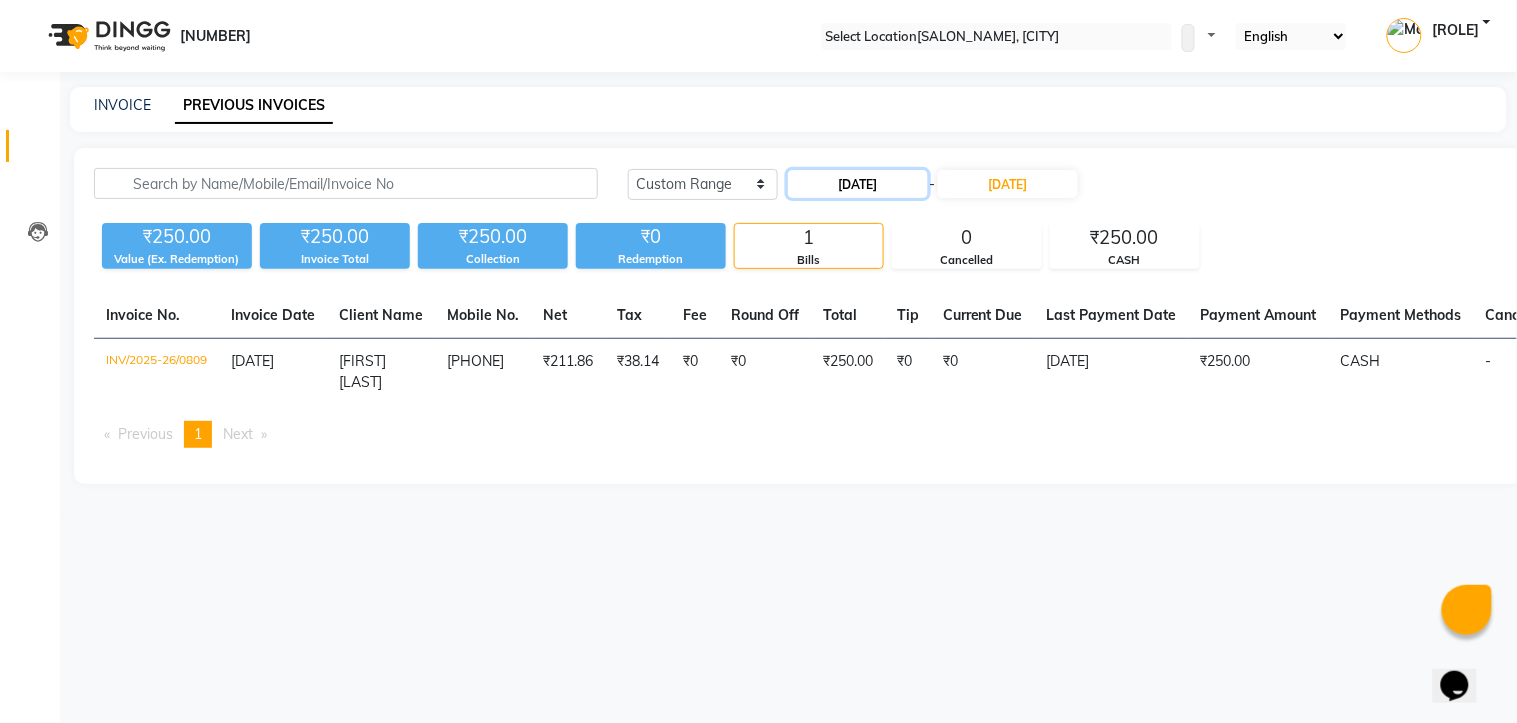 click on "[DATE]" at bounding box center (858, 184) 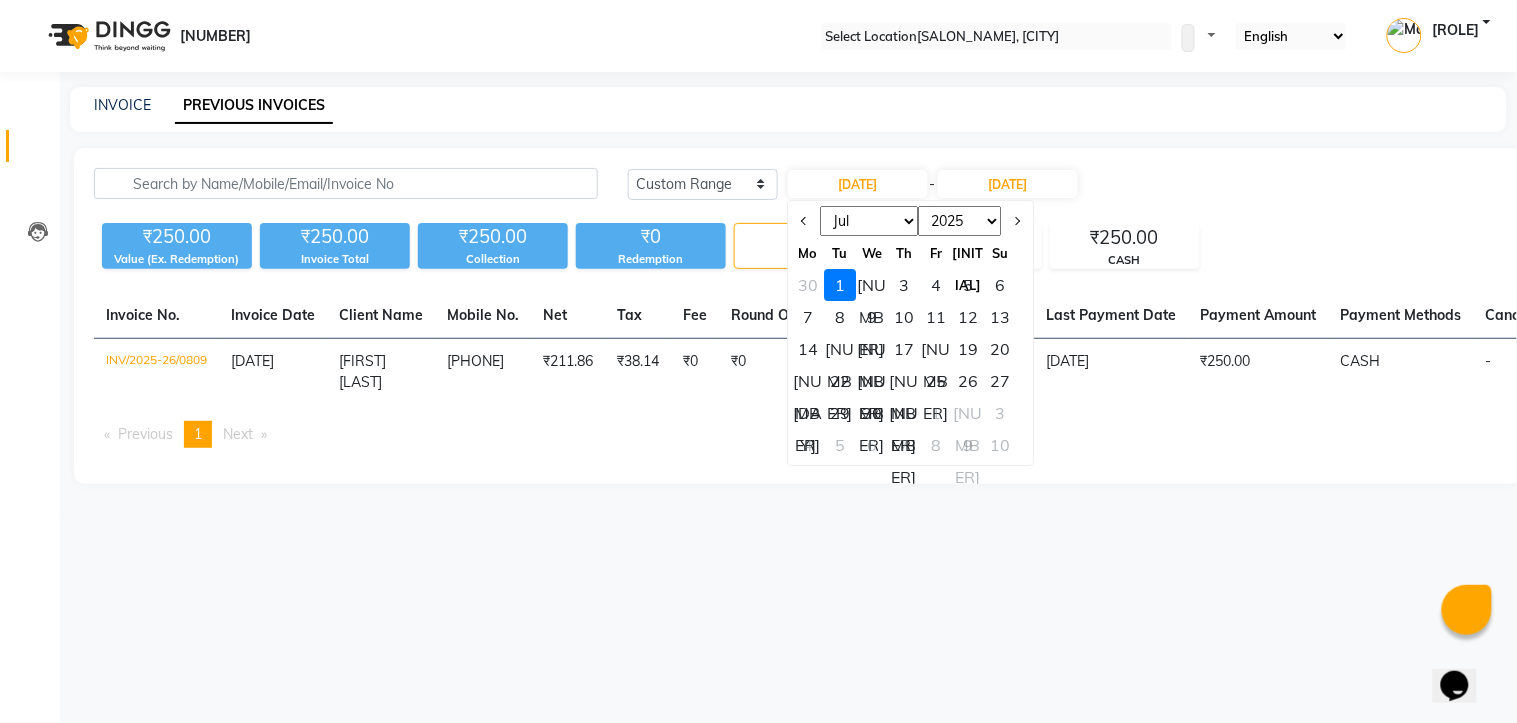 click on "[MONTH] [MONTH] [MONTH] [MONTH] [MONTH] [MONTH] [MONTH] [MONTH] [MONTH] [MONTH] [MONTH] [MONTH]" at bounding box center [869, 221] 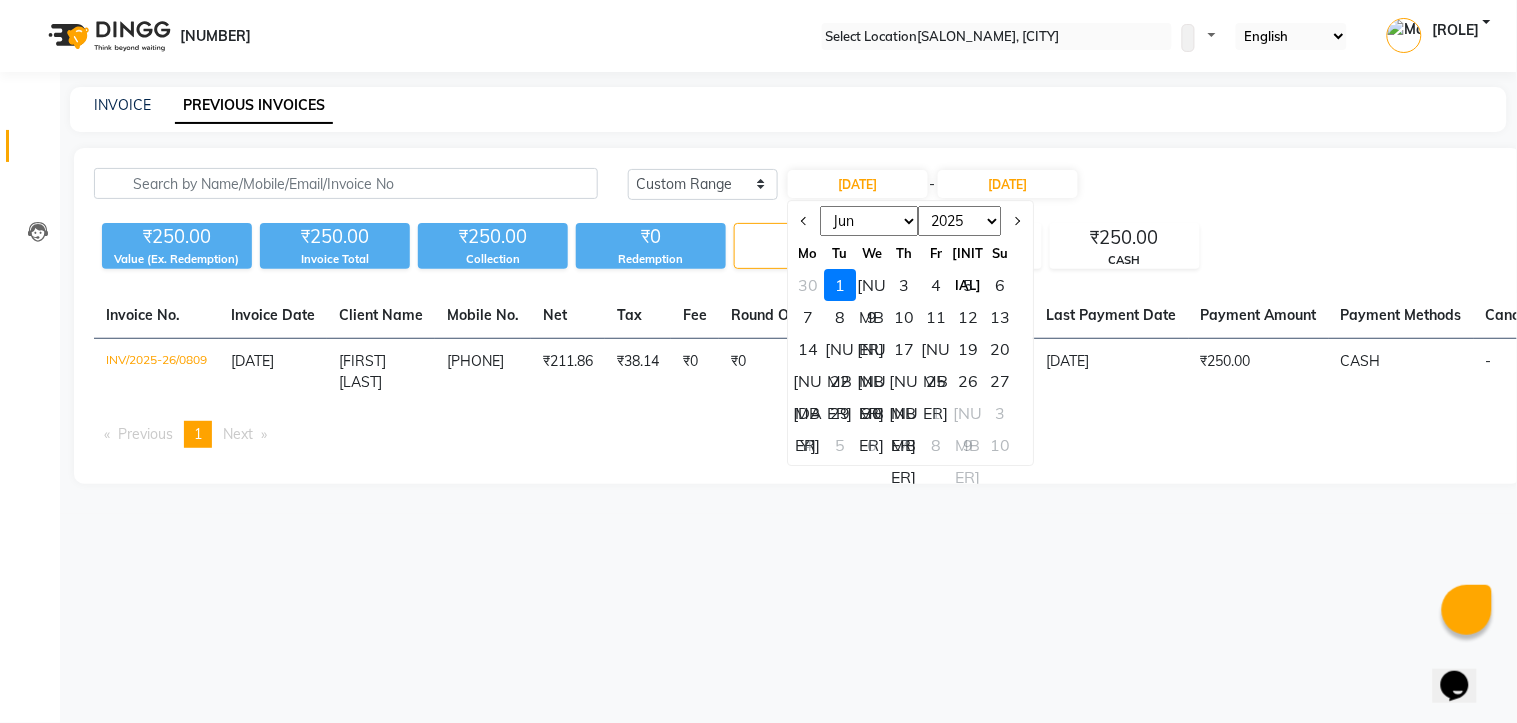 click on "[MONTH] [MONTH] [MONTH] [MONTH] [MONTH] [MONTH] [MONTH] [MONTH] [MONTH] [MONTH] [MONTH] [MONTH]" at bounding box center [869, 221] 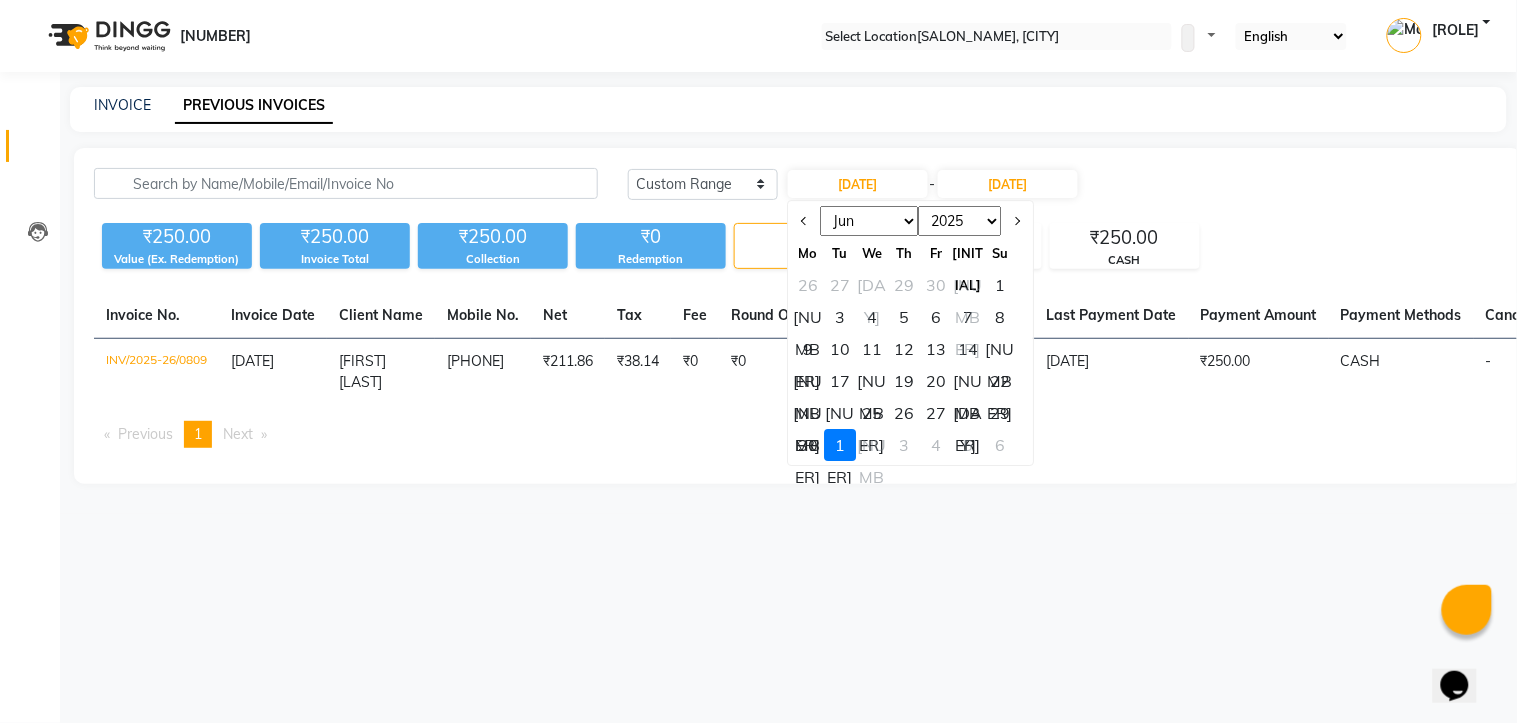 click on "27" at bounding box center (936, 413) 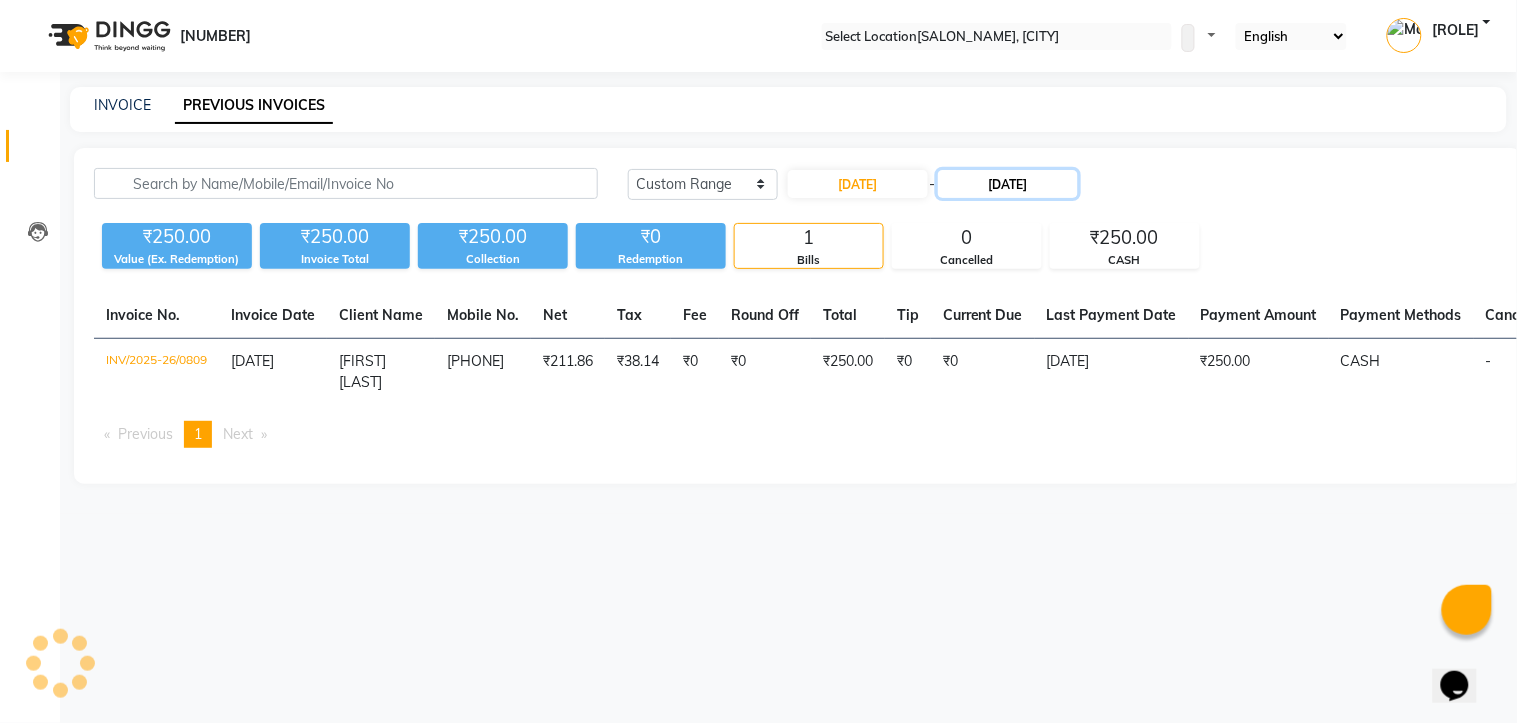 click on "[DATE]" at bounding box center (1008, 184) 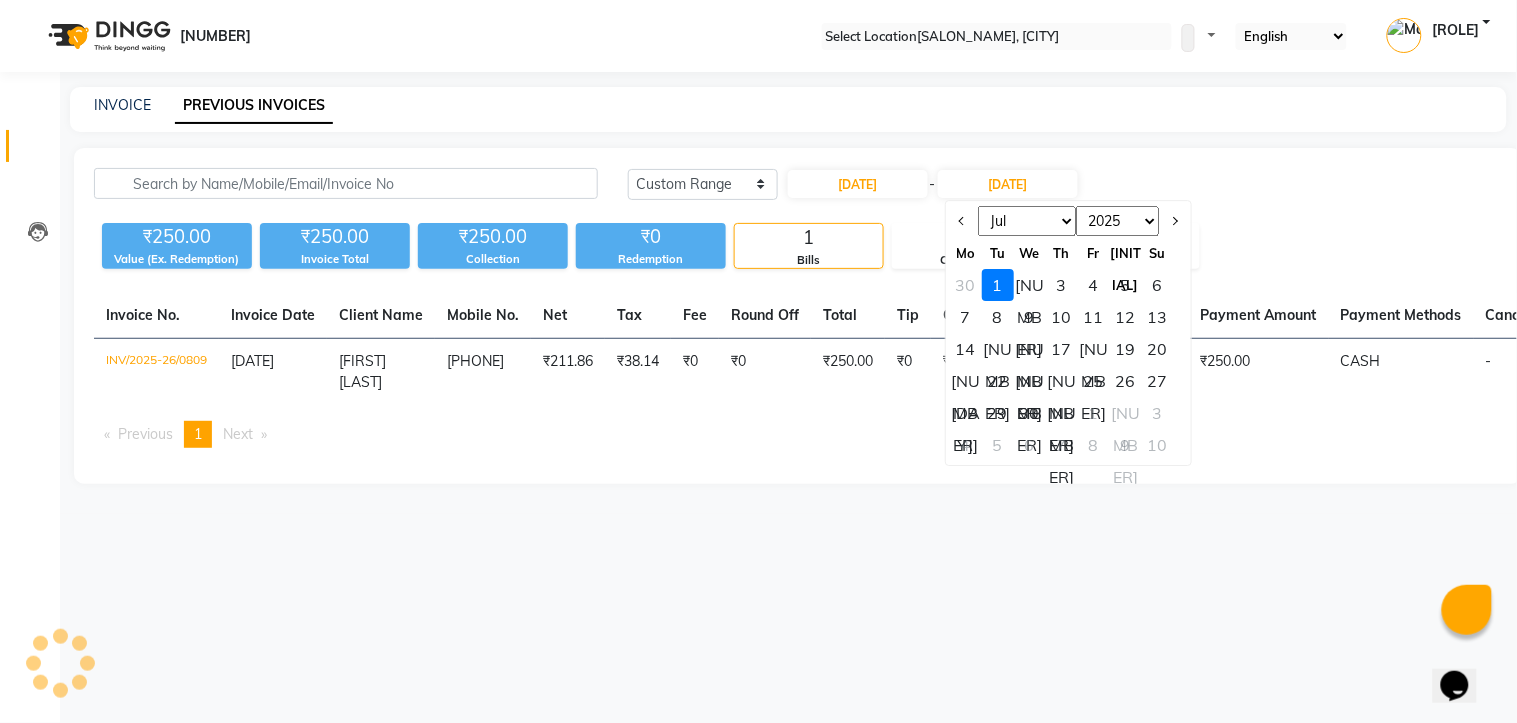click on "Jun Jul Aug Sep Oct Nov Dec" at bounding box center [1027, 221] 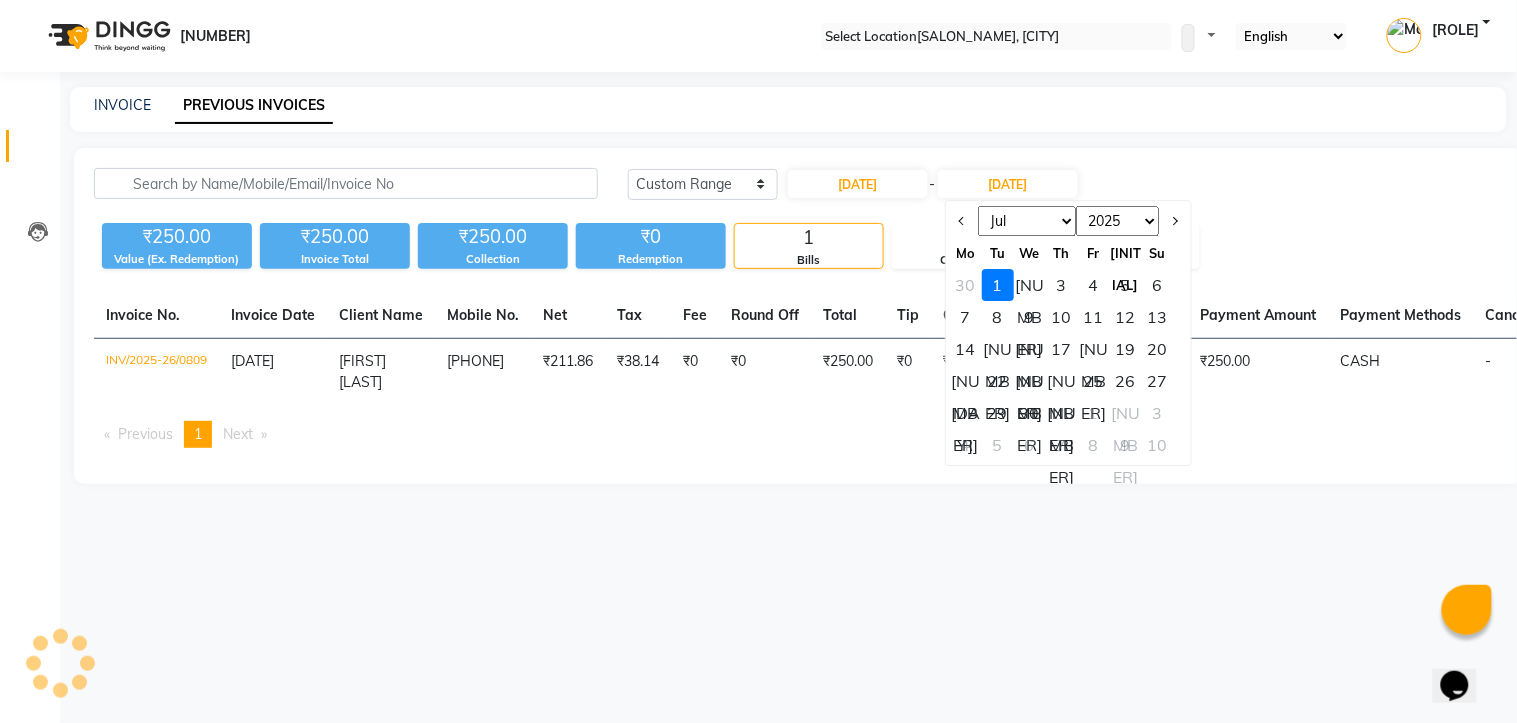 select on "6" 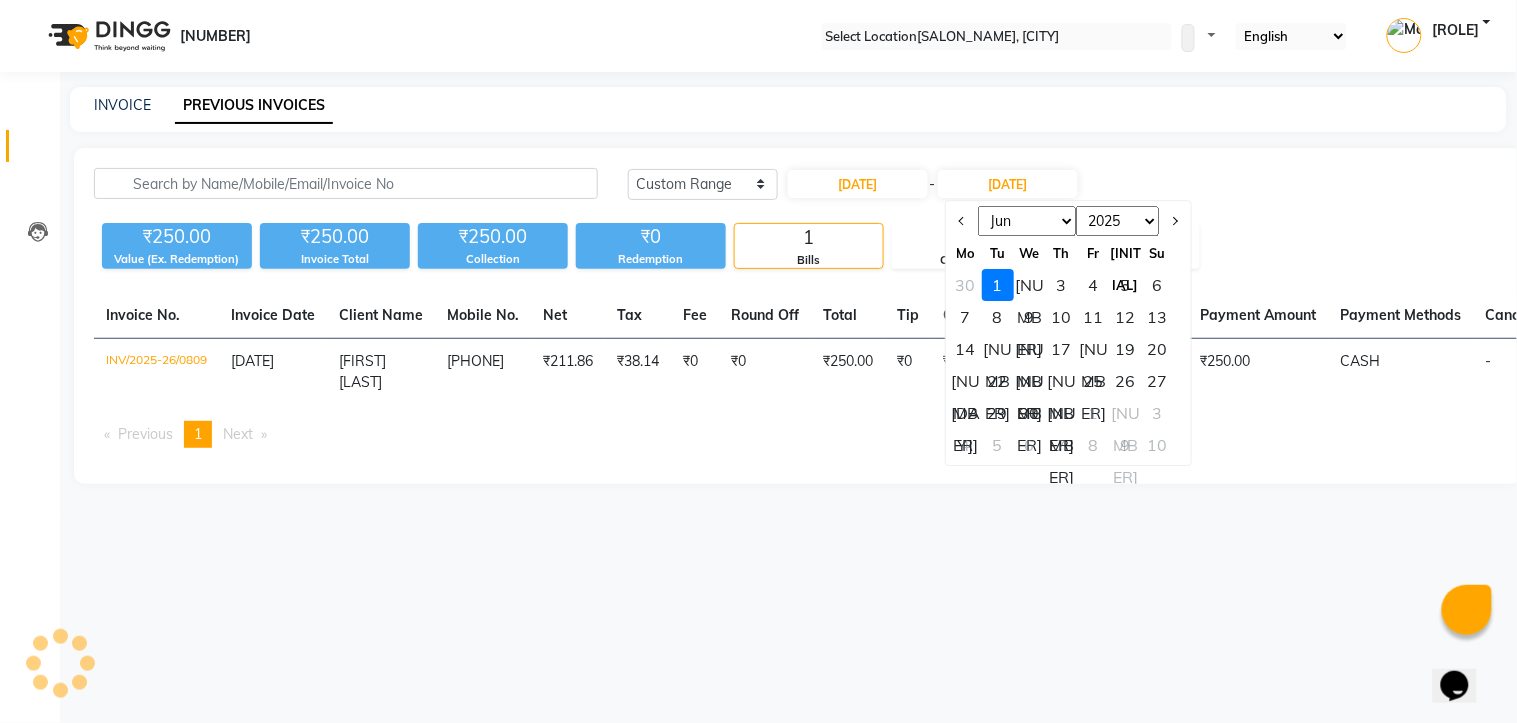 click on "Jun Jul Aug Sep Oct Nov Dec" at bounding box center [1027, 221] 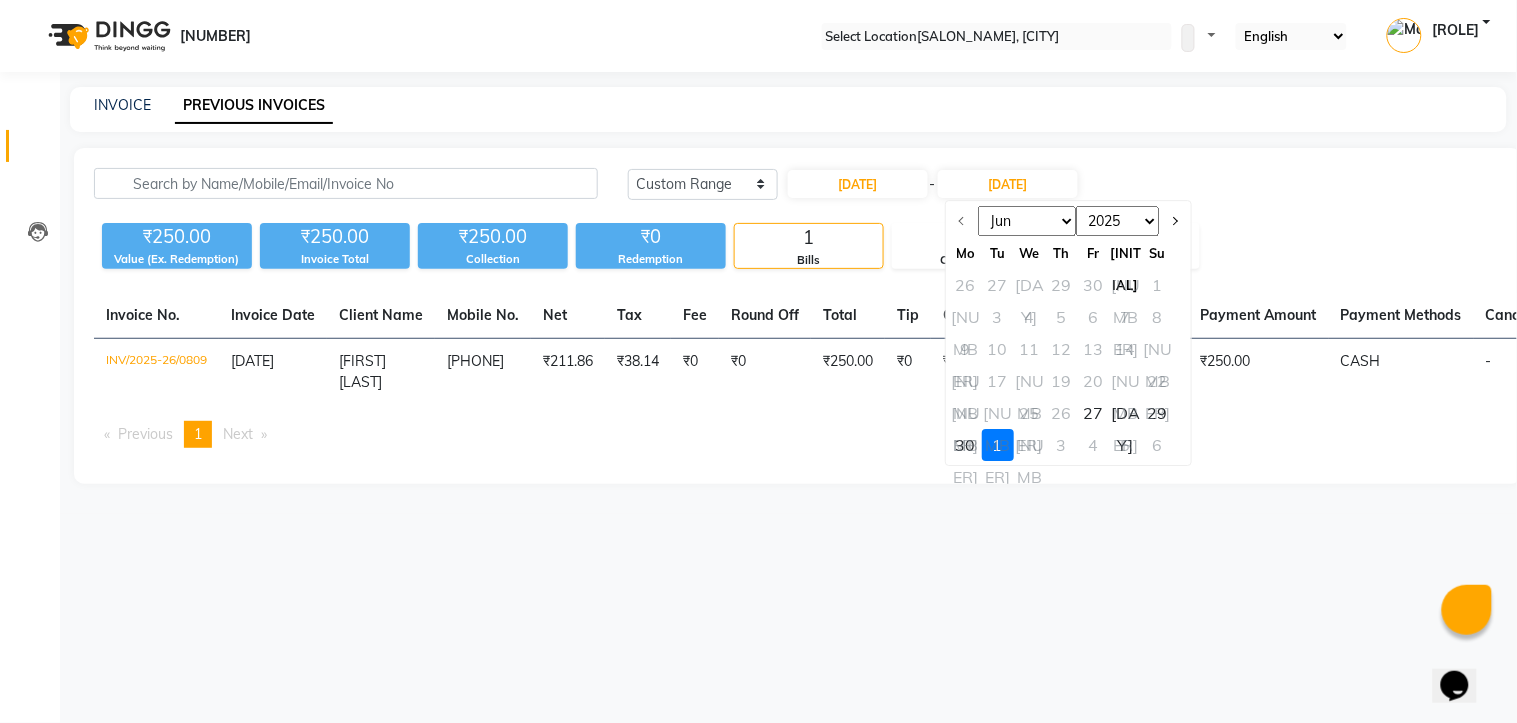 click on "27" at bounding box center (1094, 413) 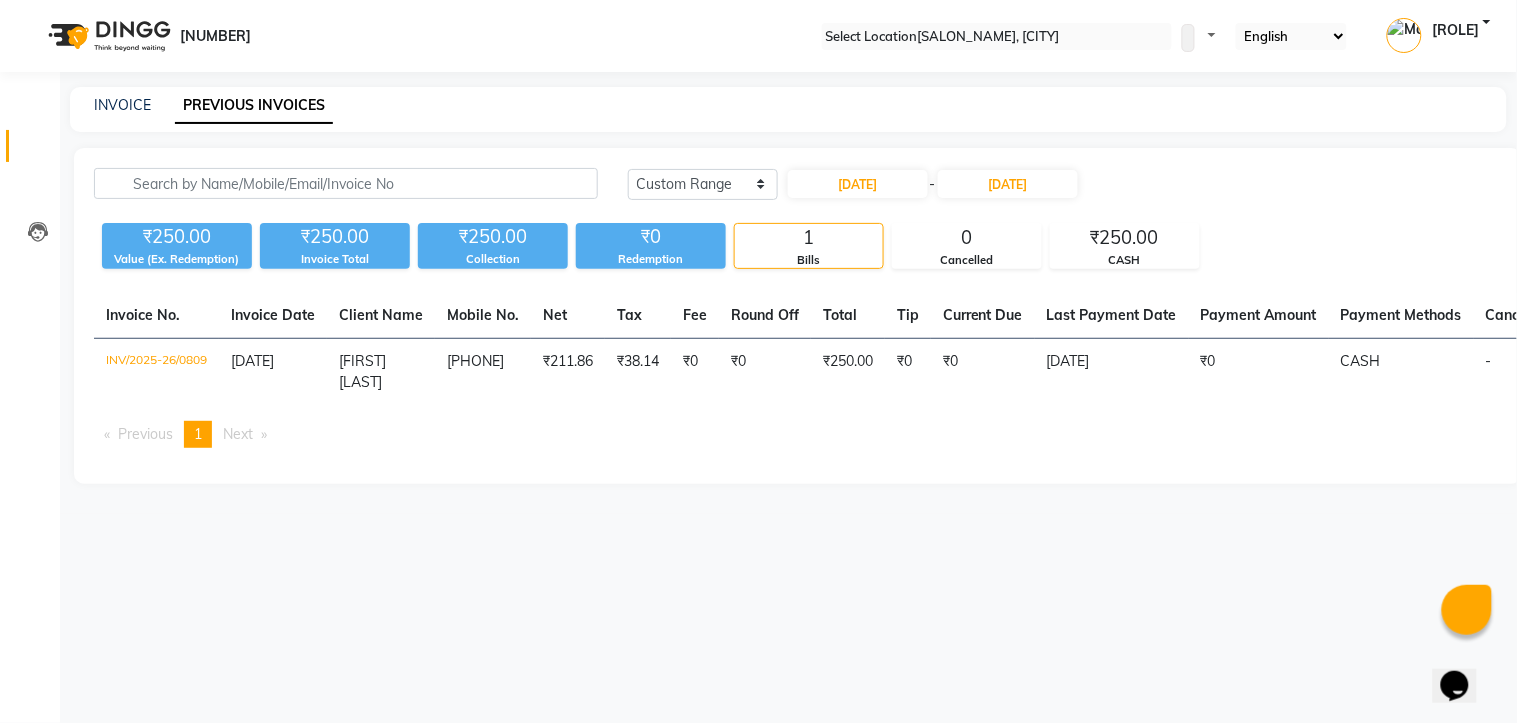 click on "INV/[YEAR]-[YEAR]/[NUMBER]  [FIRST] [LAST] [PHONE]" at bounding box center (798, 316) 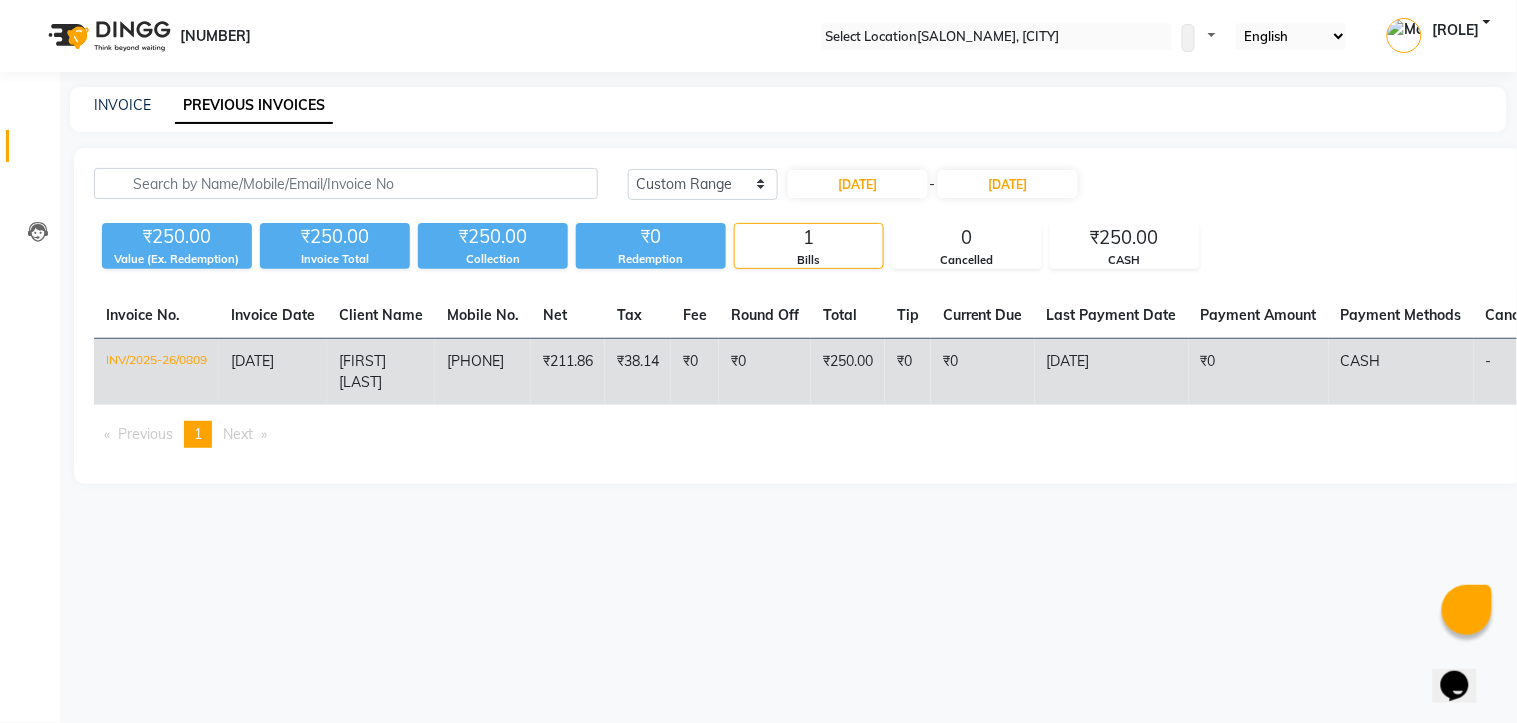 click on "[PHONE]" at bounding box center (483, 372) 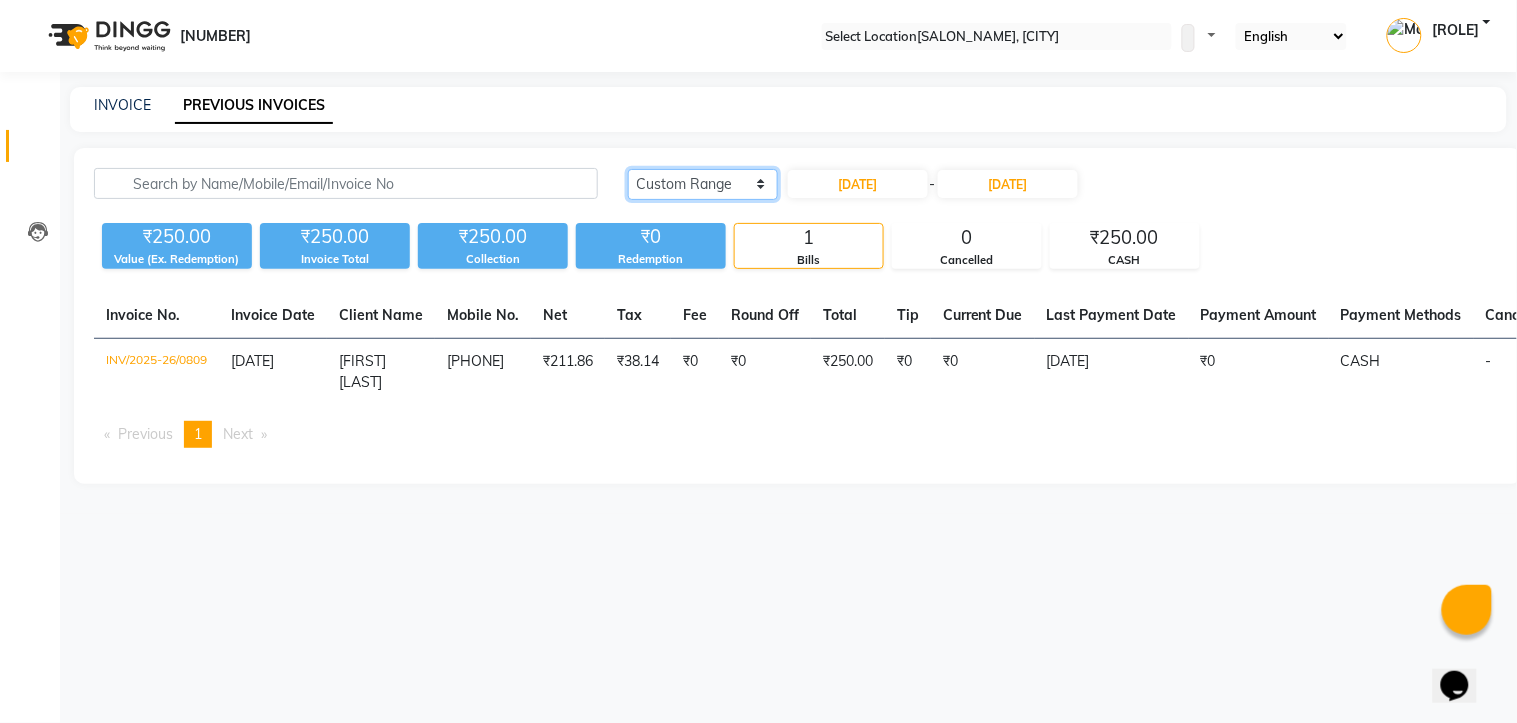 click on "Today Yesterday Custom Range" at bounding box center (703, 184) 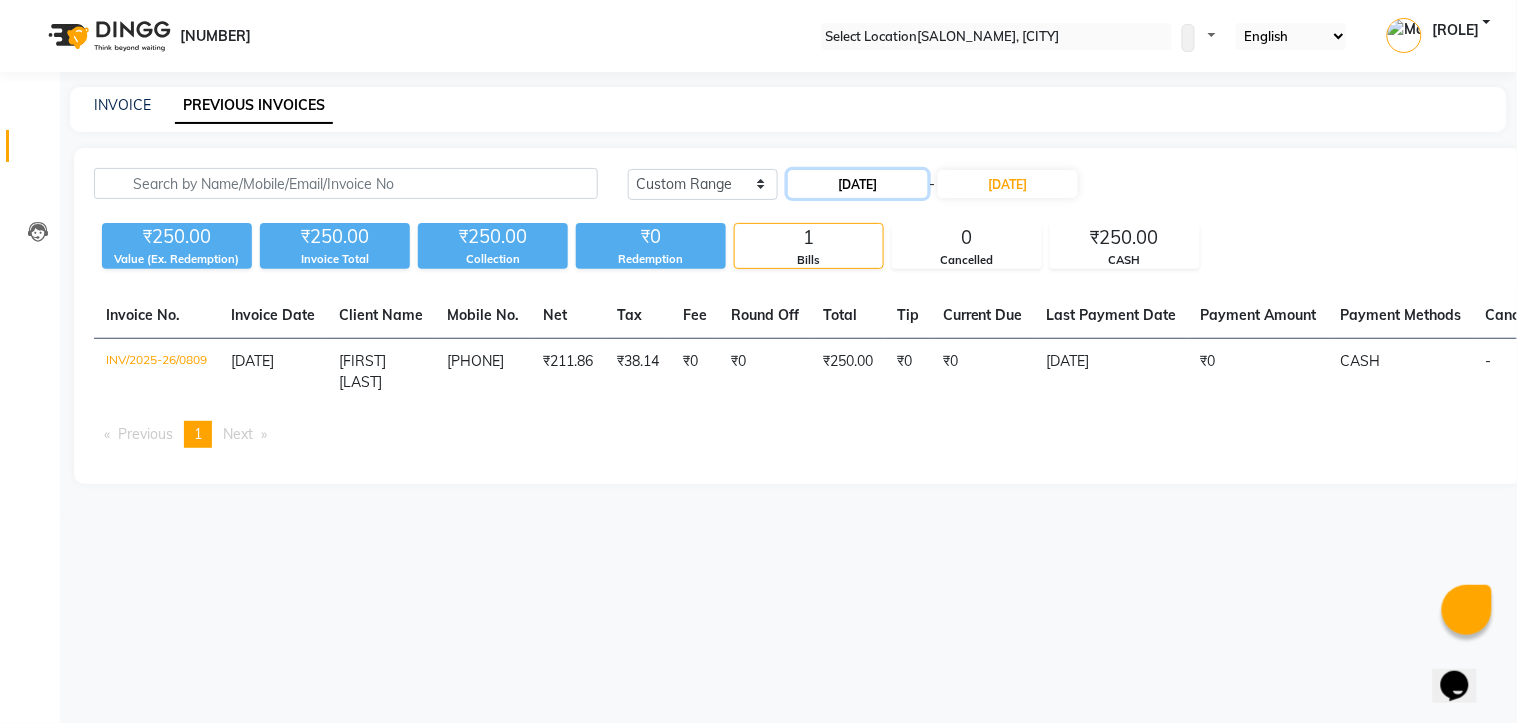 click on "[DATE]" at bounding box center (858, 184) 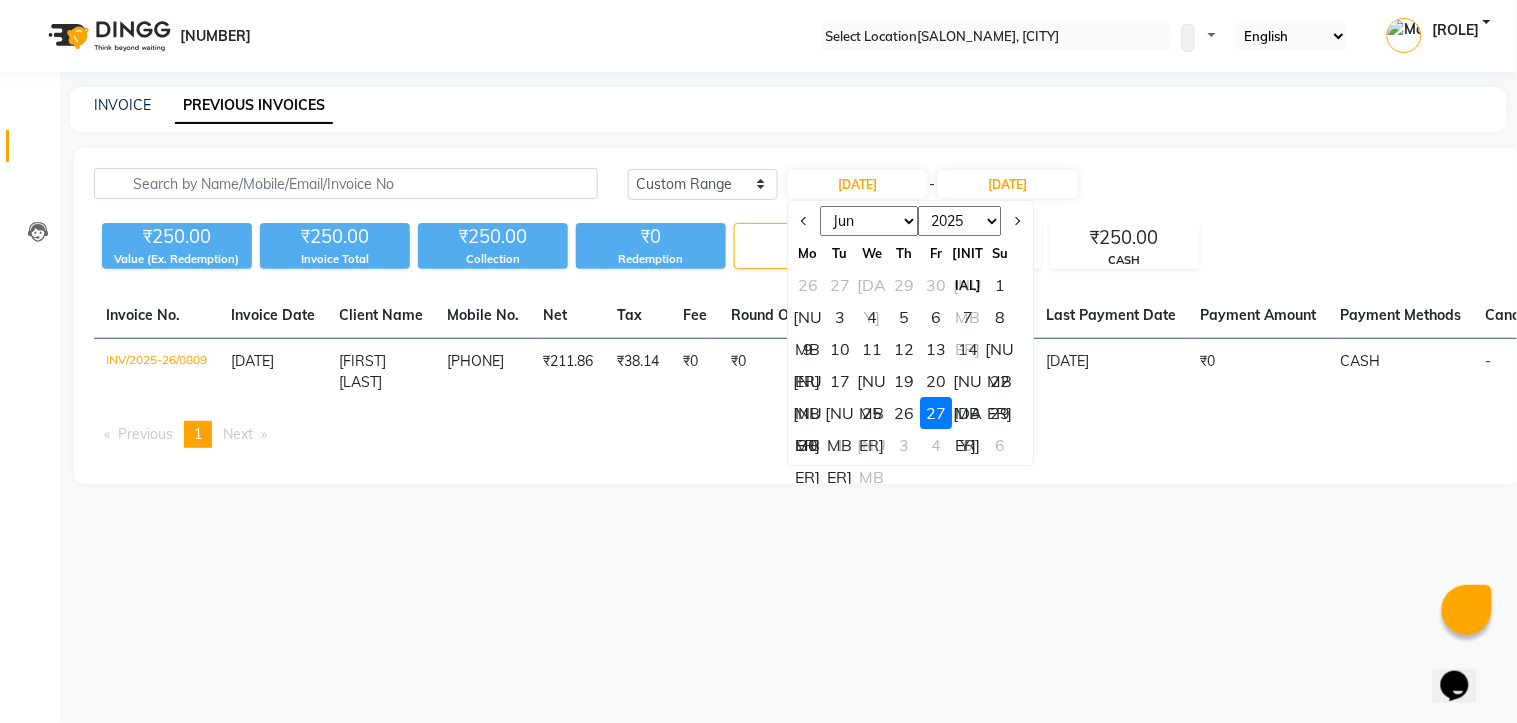 click on "27" at bounding box center [936, 413] 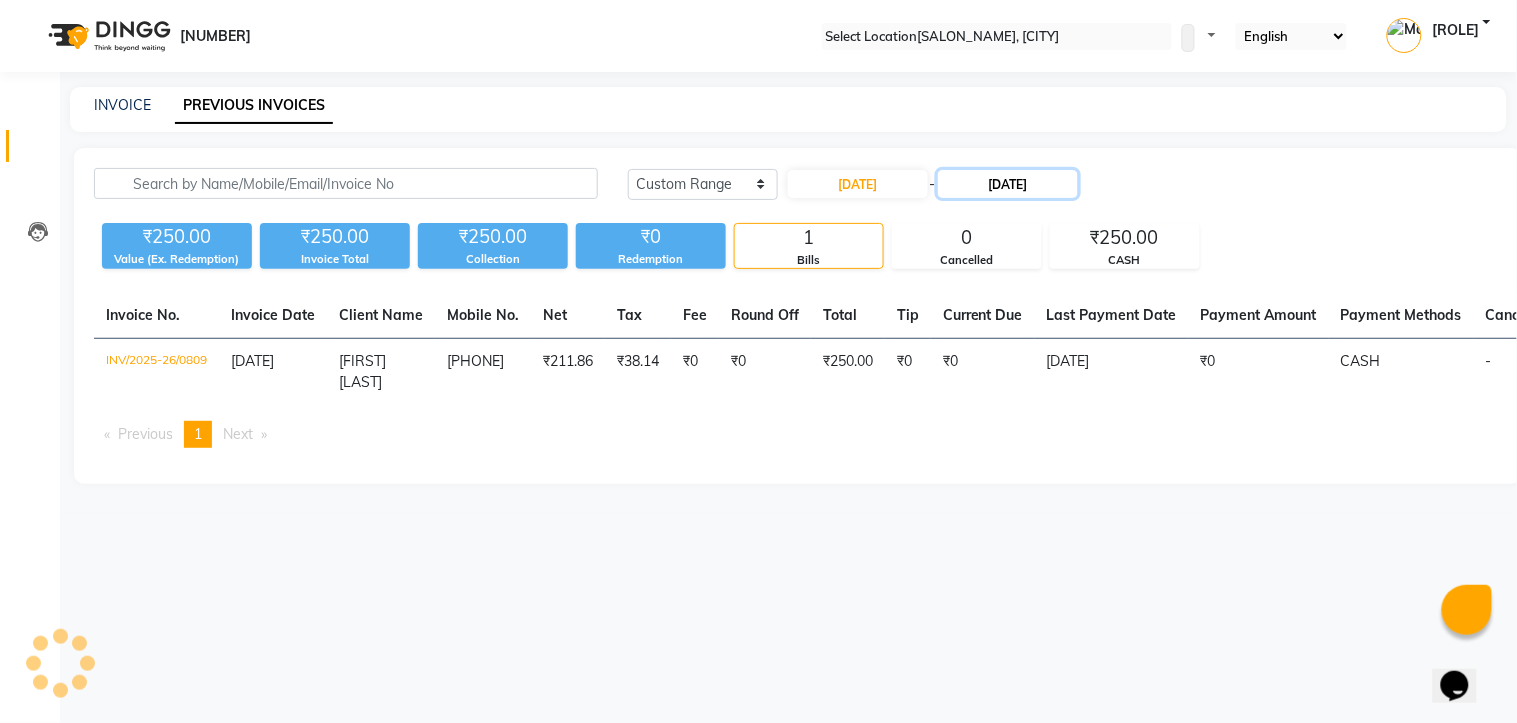 click on "[DATE]" at bounding box center [1008, 184] 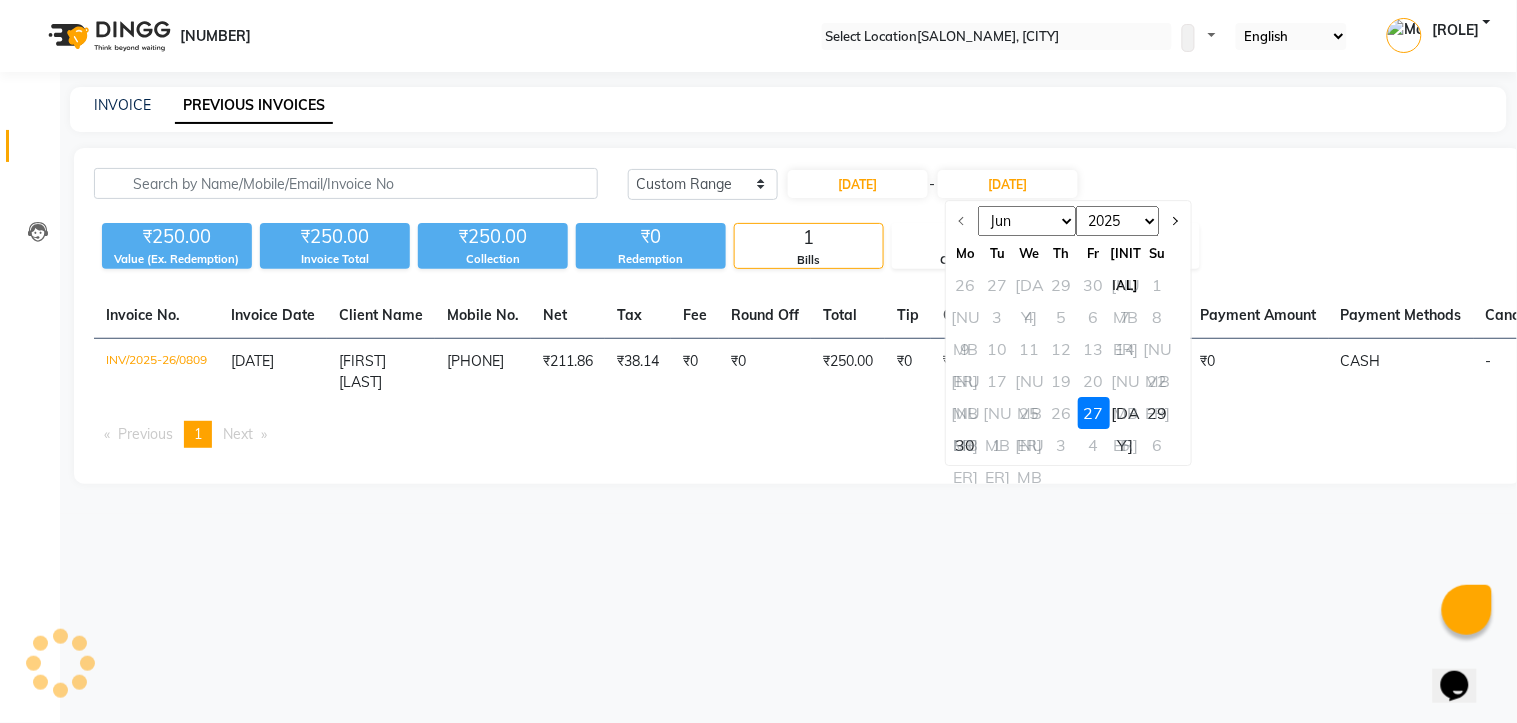 click on "27" at bounding box center [1094, 413] 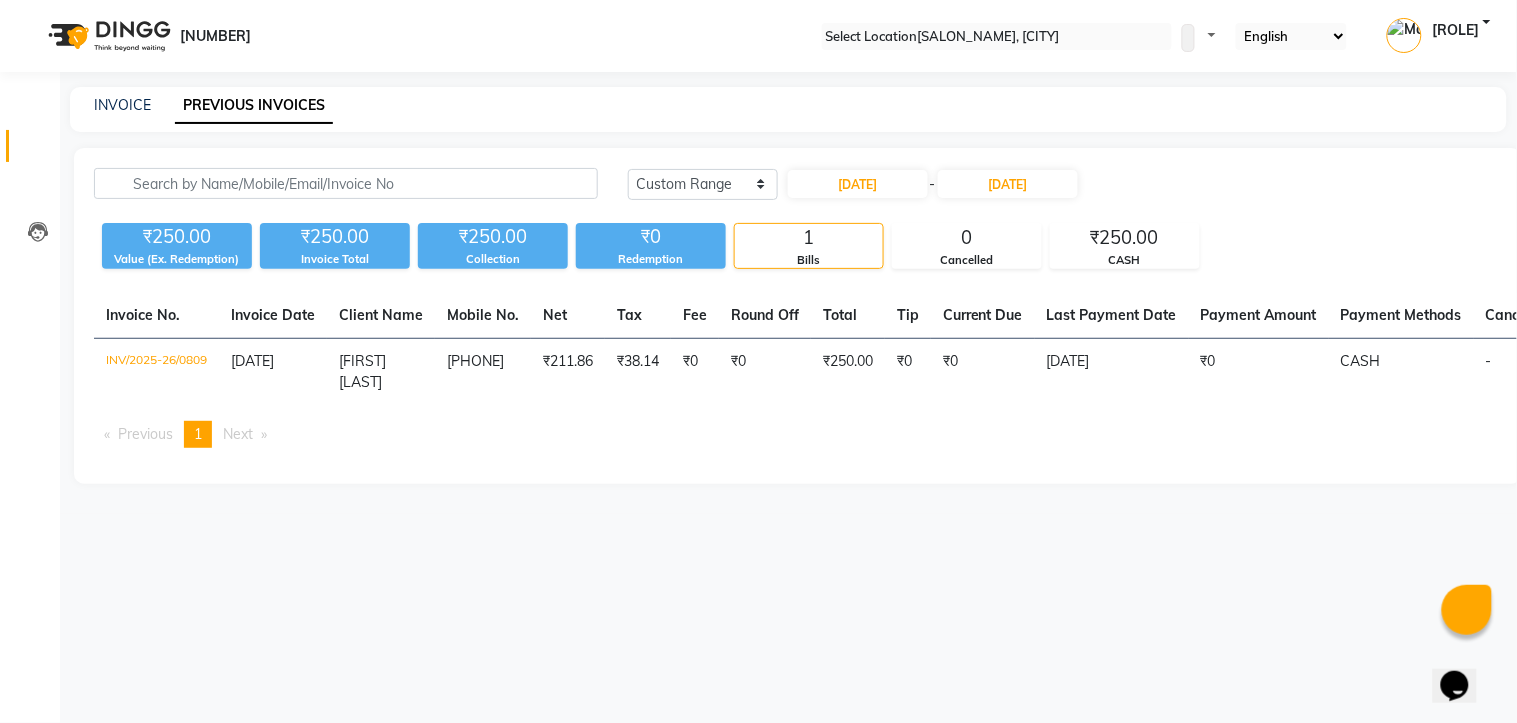 click on "08047224946 Select Location × Stylehouse Unisex Salon, [CITY] WhatsApp Status ✕ Status: Disconnected Most Recent Message: 12-06-2025 04:35 PM Recent Service Activity: 12-06-2025 04:32 PM 08047224946 Whatsapp Settings Default Panel My Panel English ENGLISH Español العربية मराठी हिंदी ગુજરાતી தமிழ் 中文 Notifications nothing to show Manager Manage Profile Change Password Sign out Version:3.14.0 ☀ Stylehouse Unisex Salon, [CITY] Calendar Invoice Clients Leads Marketing Members Staff Reports Settings Completed InProgress Upcoming Dropped Tentative Check-In Confirm Bookings Generate Report Segments Page Builder INVOICE PREVIOUS INVOICES Today Yesterday Custom Range 27-06-2025 - 27-06-2025 Export ₹250.00 Value (Ex. Redemption) ₹250.00 Invoice Total ₹250.00 Collection ₹0 Redemption 1 Bills 0 Cancelled ₹250.00 CASH Invoice No. Invoice Date Client Name Mobile No. Net Tax Fee Total" at bounding box center [758, 361] 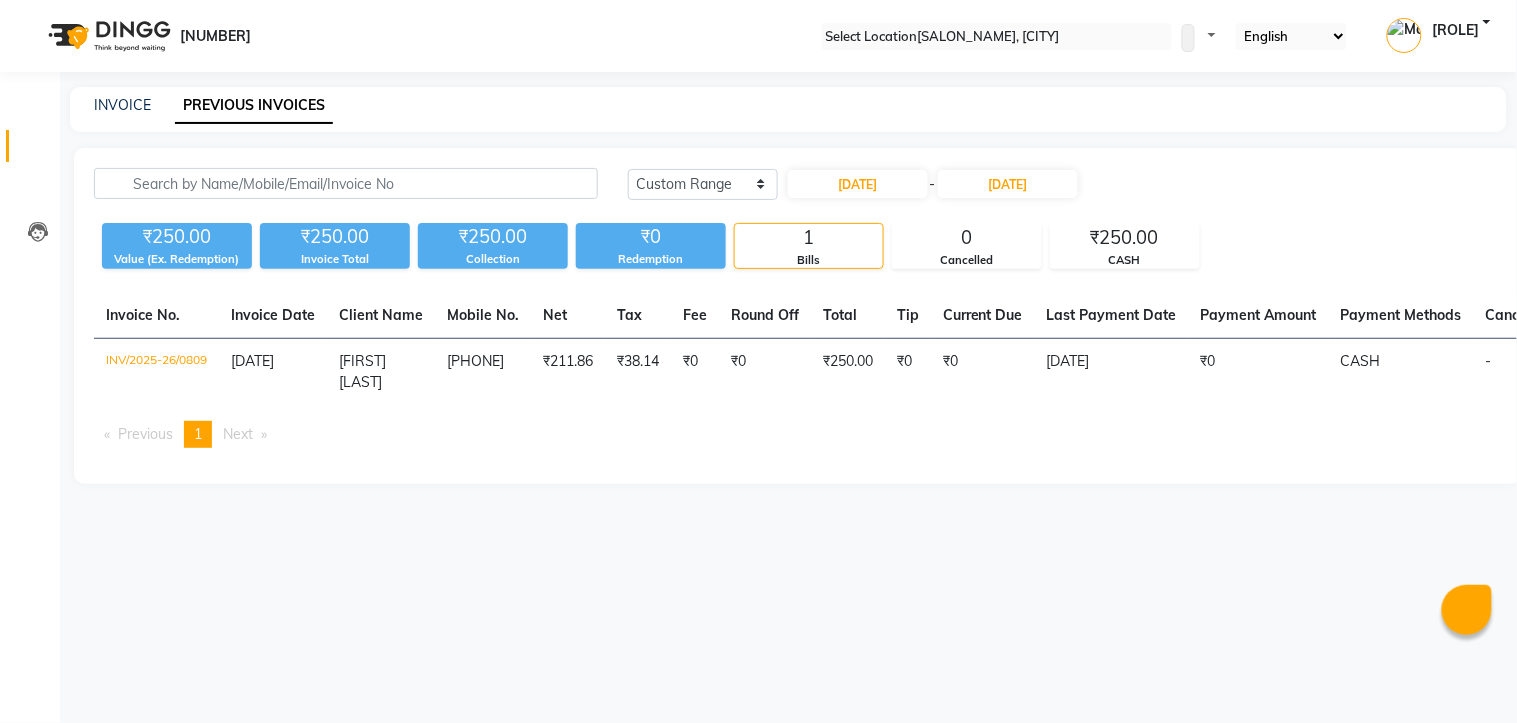 click on "INVOICE PREVIOUS INVOICES Today Yesterday Custom Range [DATE] - [DATE] Export ₹250.00 Value (Ex. Redemption) ₹250.00 Invoice Total  ₹250.00 Collection ₹0 Redemption 1 Bills 0 Cancelled ₹250.00 CASH  Invoice No.   Invoice Date   Client Name   Mobile No.   Net   Tax   Fee   Round Off   Total   Tip   Current Due   Last Payment Date   Payment Amount   Payment Methods   Cancel Reason   Status   INV/2025-26/0809  [DATE] [FIRST]  [LAST] [PHONE] ₹211.86 ₹38.14  ₹0  ₹0 ₹250.00 ₹0 ₹0 [DATE] ₹0  CASH - PAID  Previous  page  1 / 1  You're on page  1  Next  page" at bounding box center (788, 300) 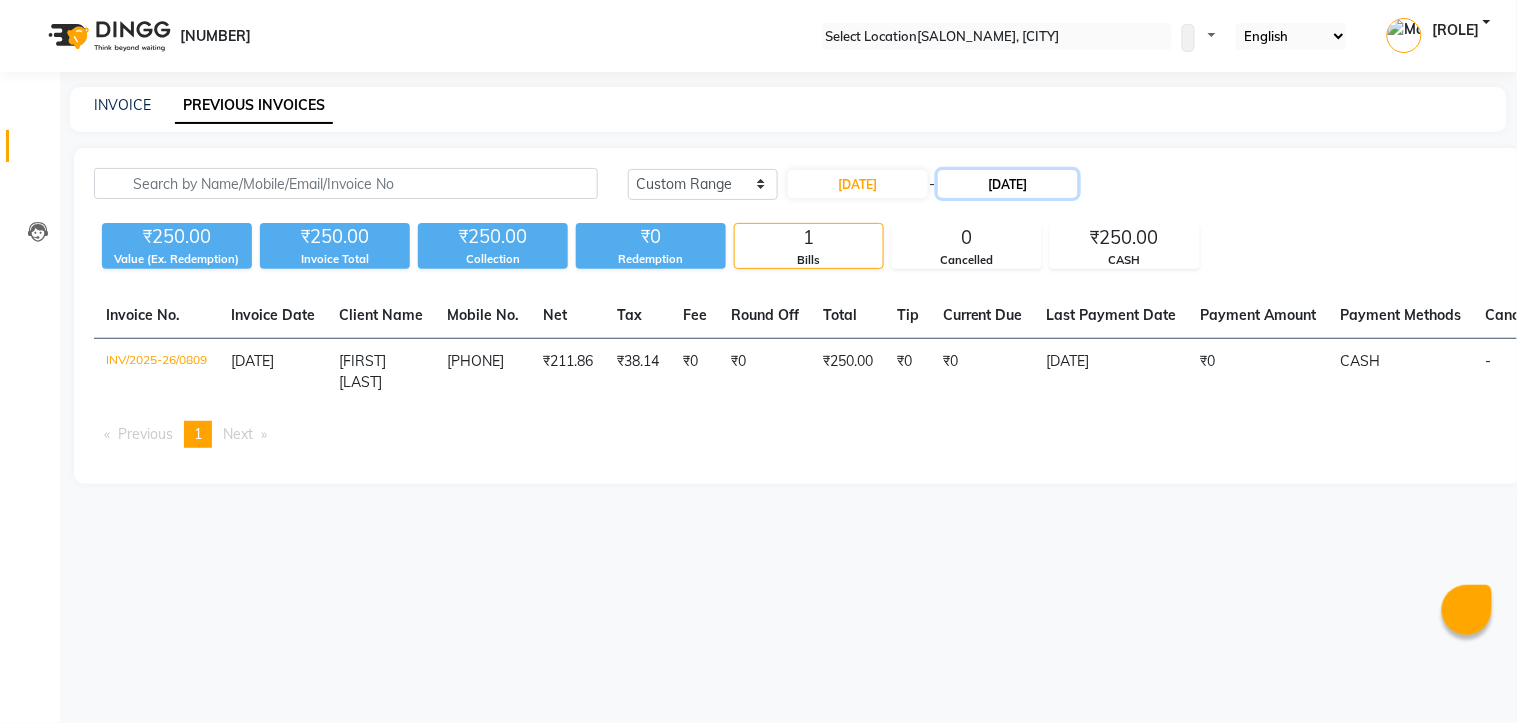 click on "[DATE]" at bounding box center [1008, 184] 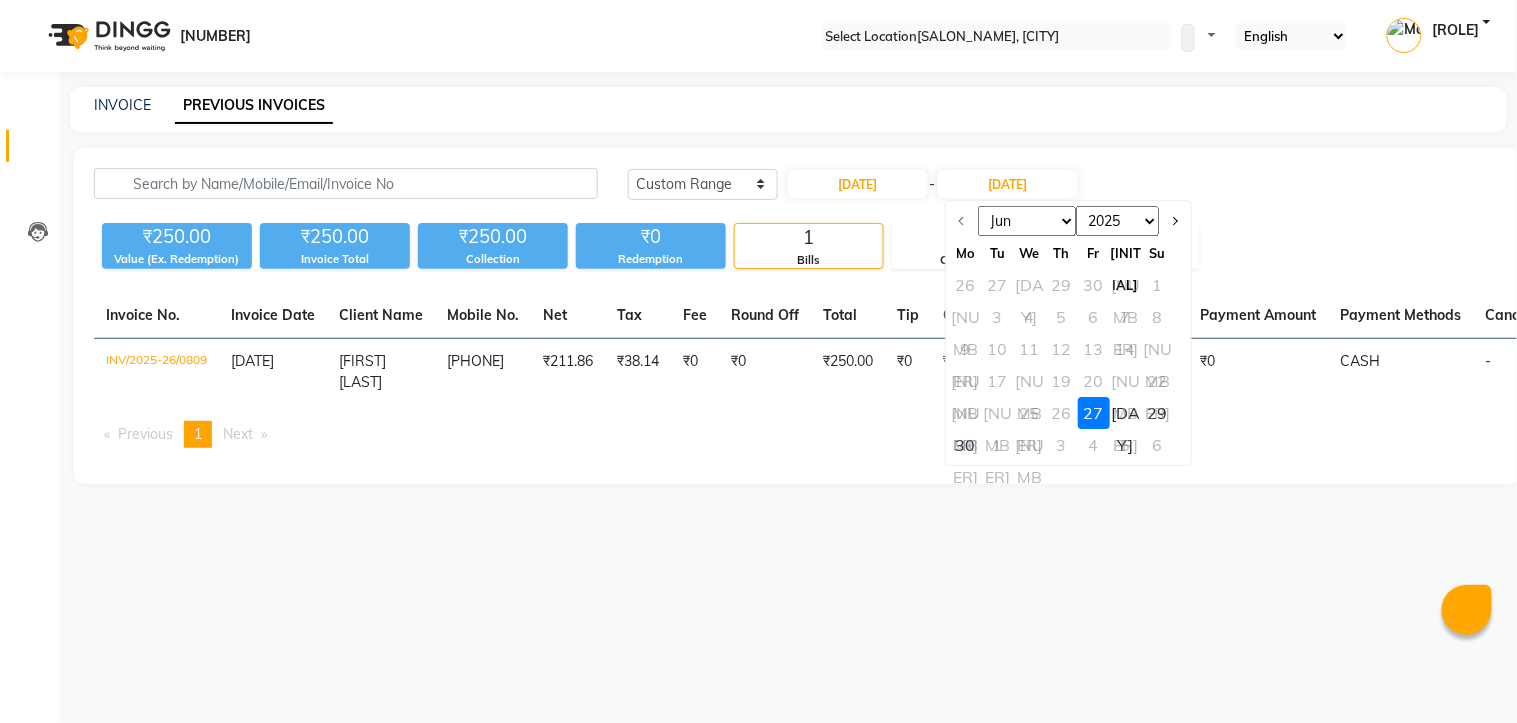 click on "27" at bounding box center [1094, 413] 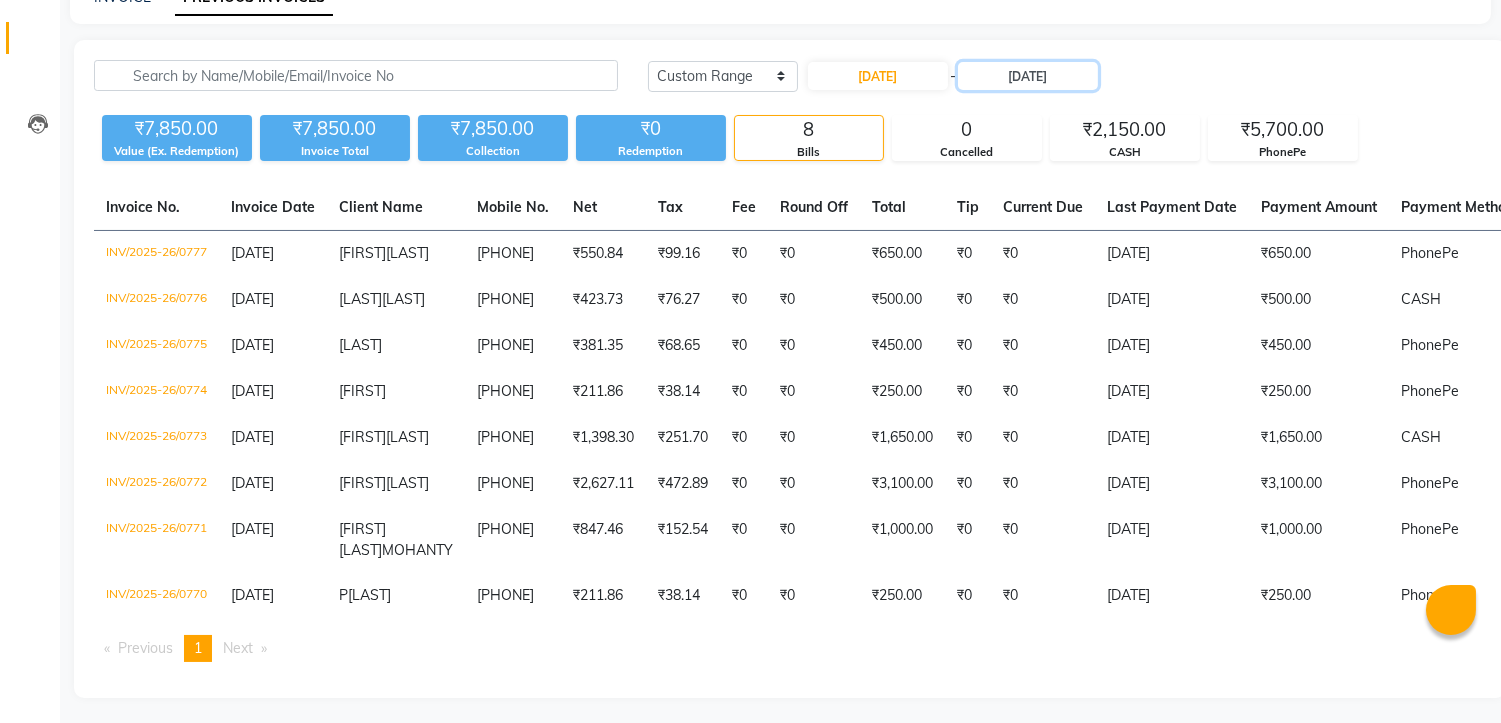 scroll, scrollTop: 208, scrollLeft: 0, axis: vertical 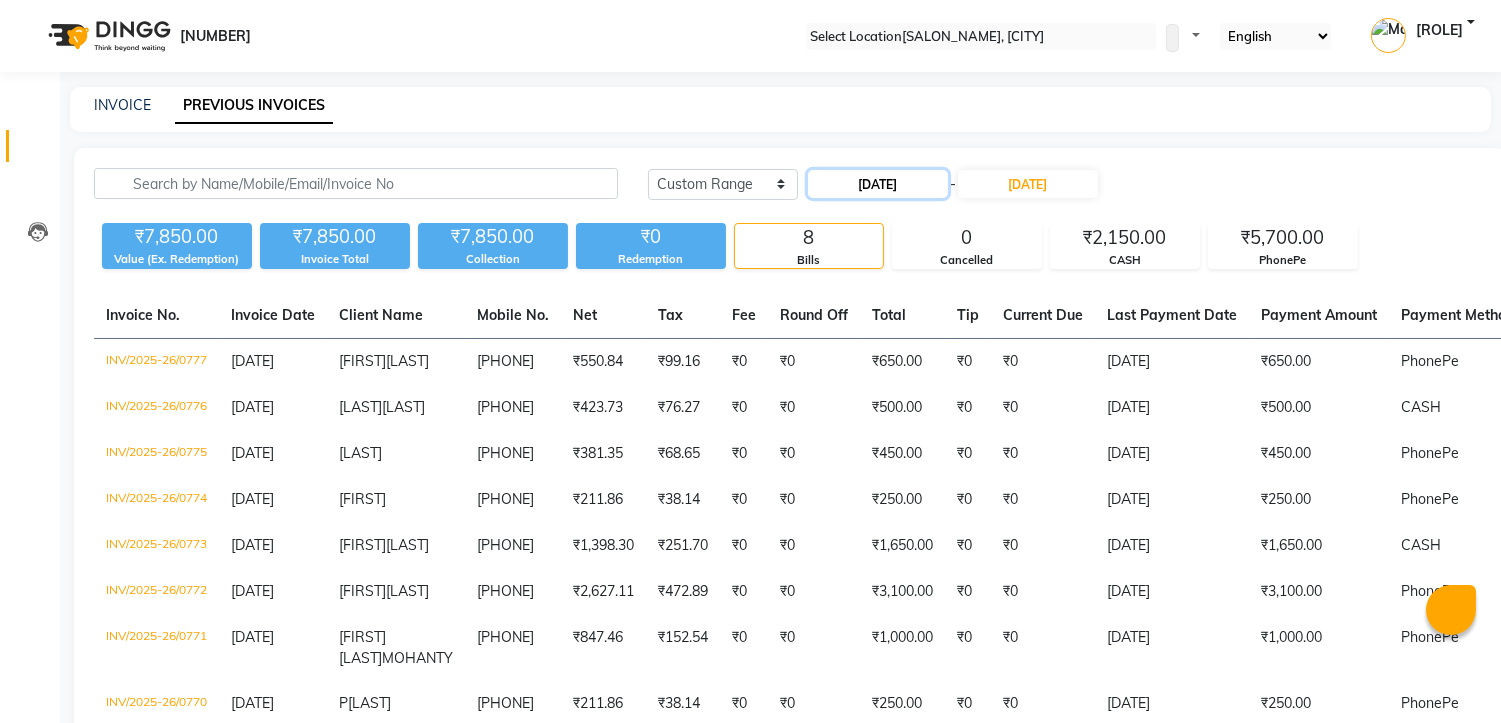 click on "[DATE]" at bounding box center (878, 184) 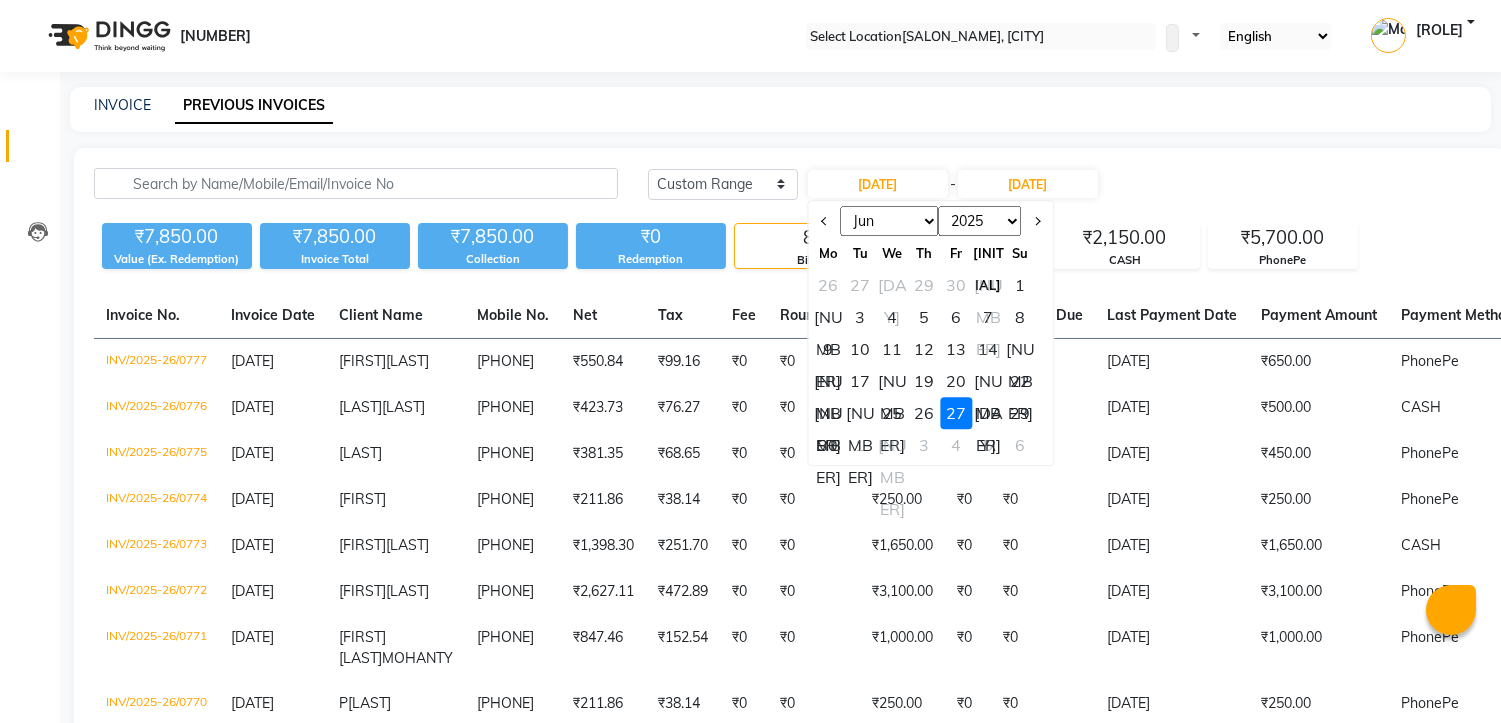 click on "[DAY]" at bounding box center (988, 413) 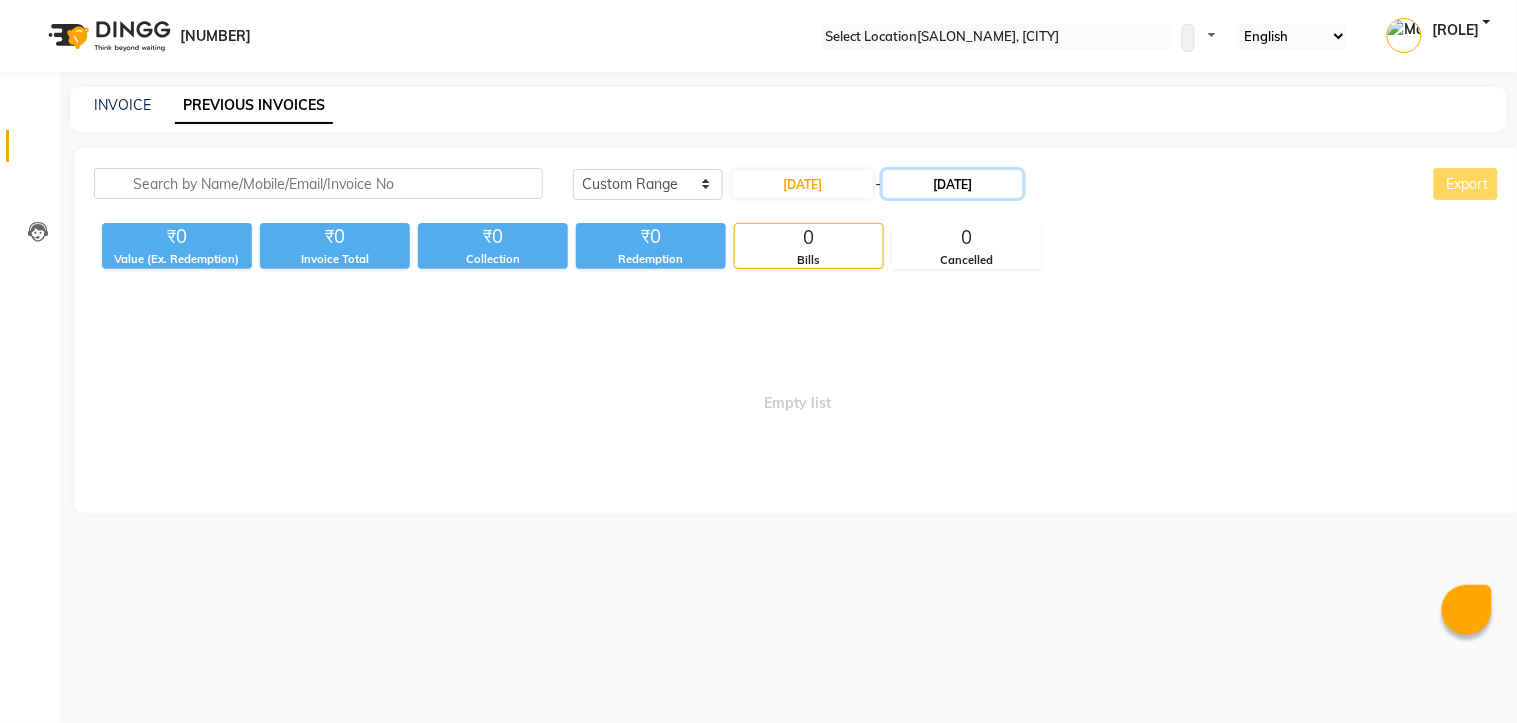 click on "[DATE]" at bounding box center [953, 184] 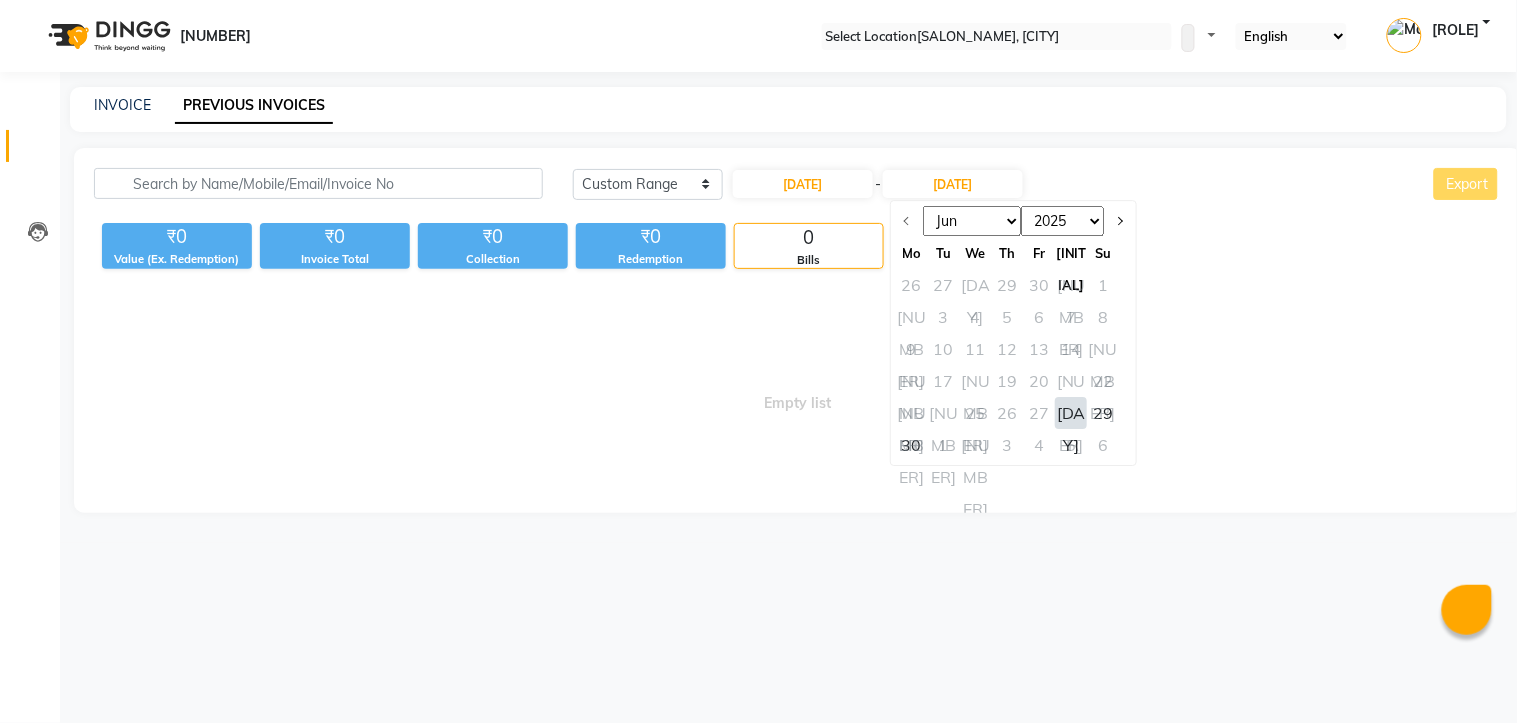 click on "[DAY]" at bounding box center [1072, 413] 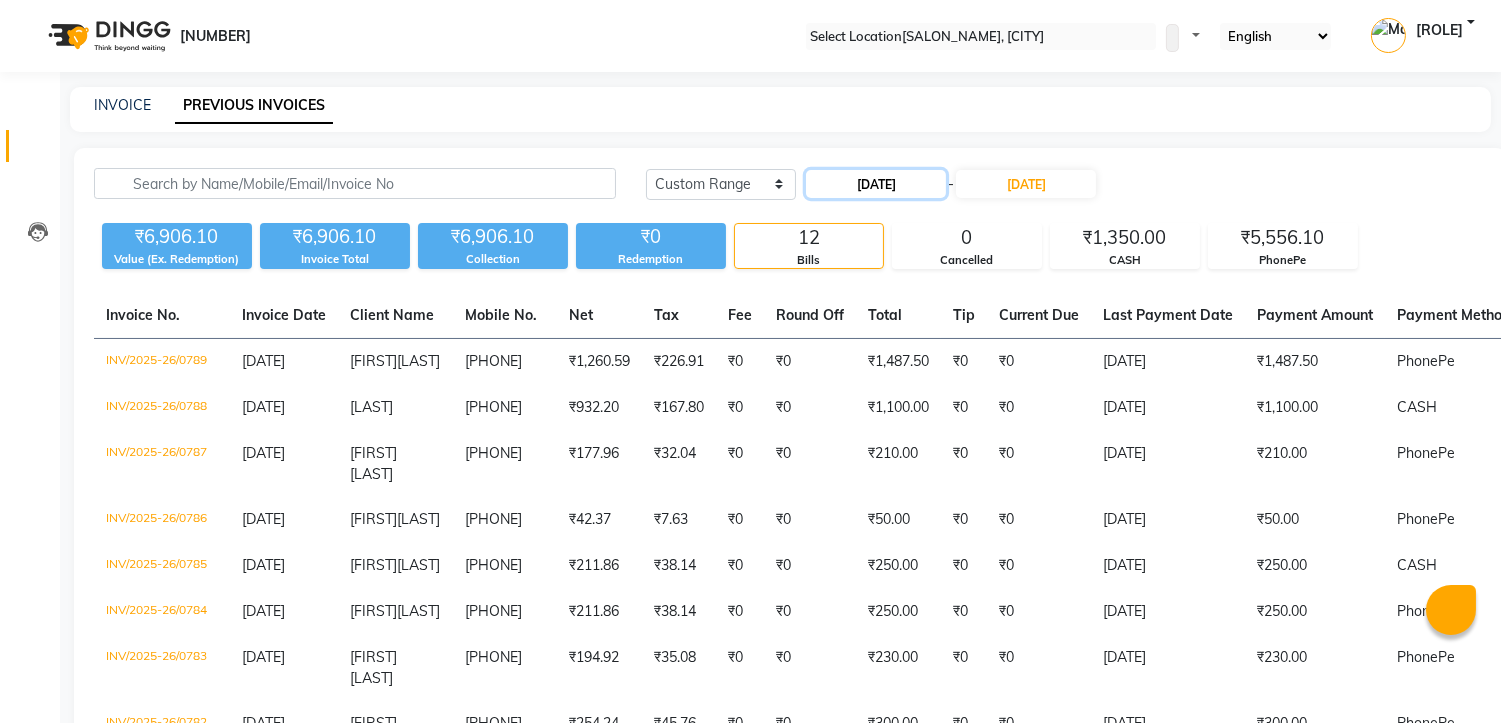 click on "[DATE]" at bounding box center [876, 184] 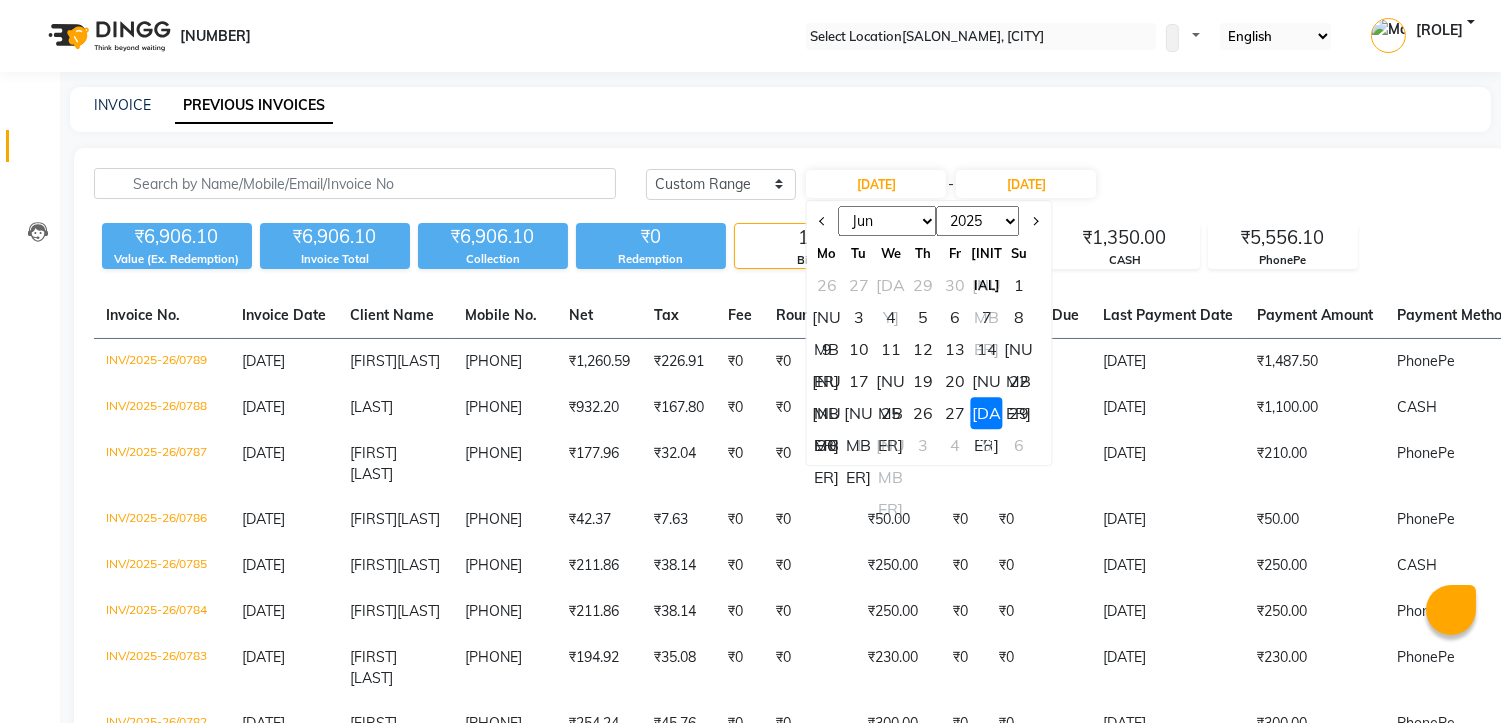 click on "29" at bounding box center [1019, 413] 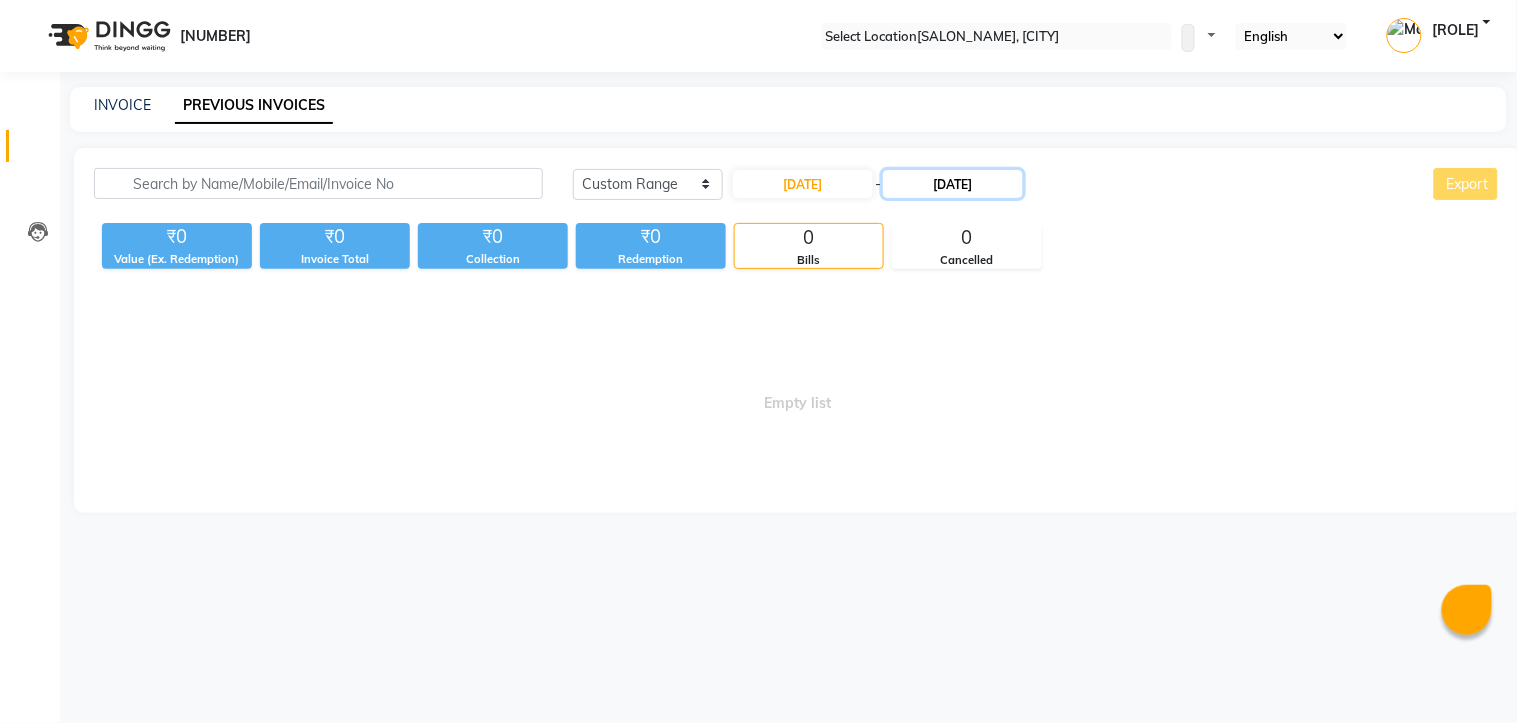 click on "[DATE]" at bounding box center [953, 184] 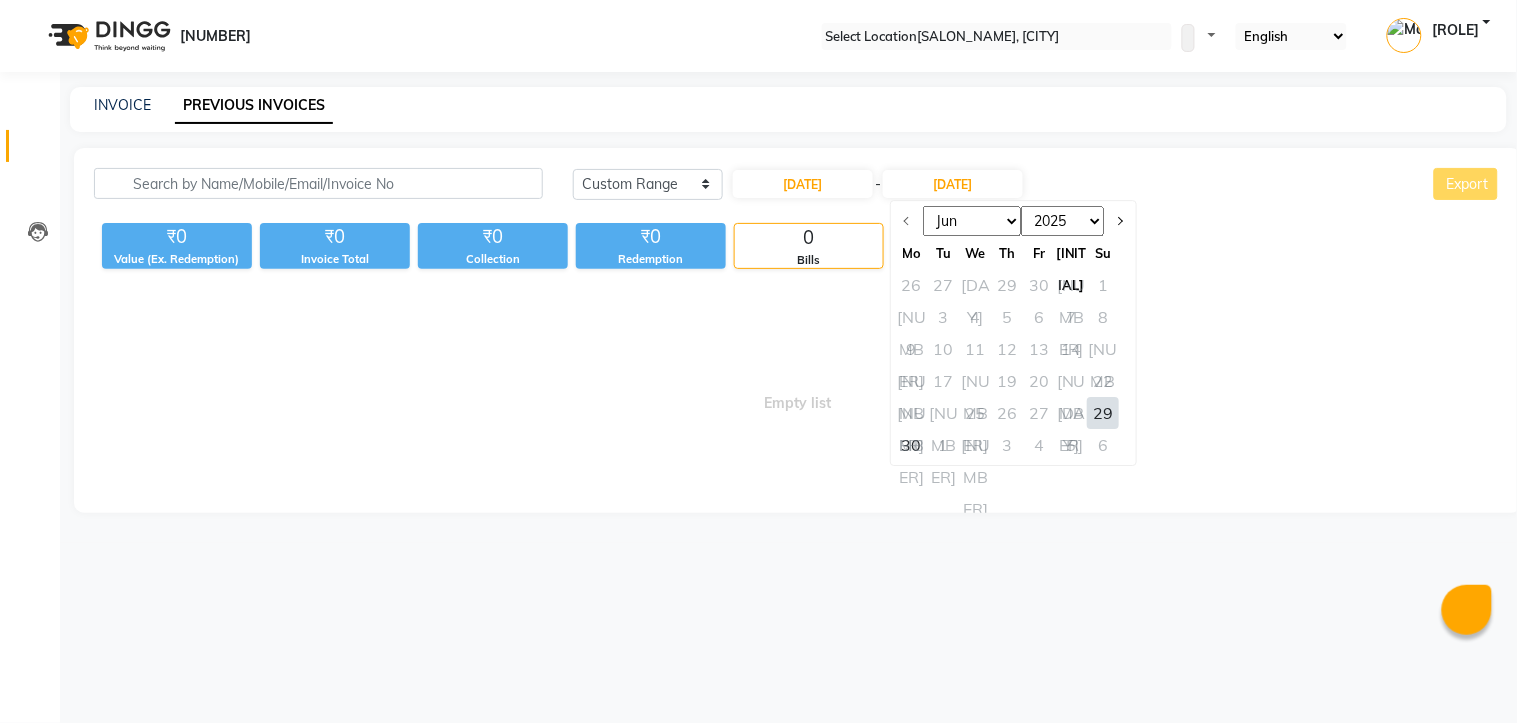 click on "29" at bounding box center (1104, 413) 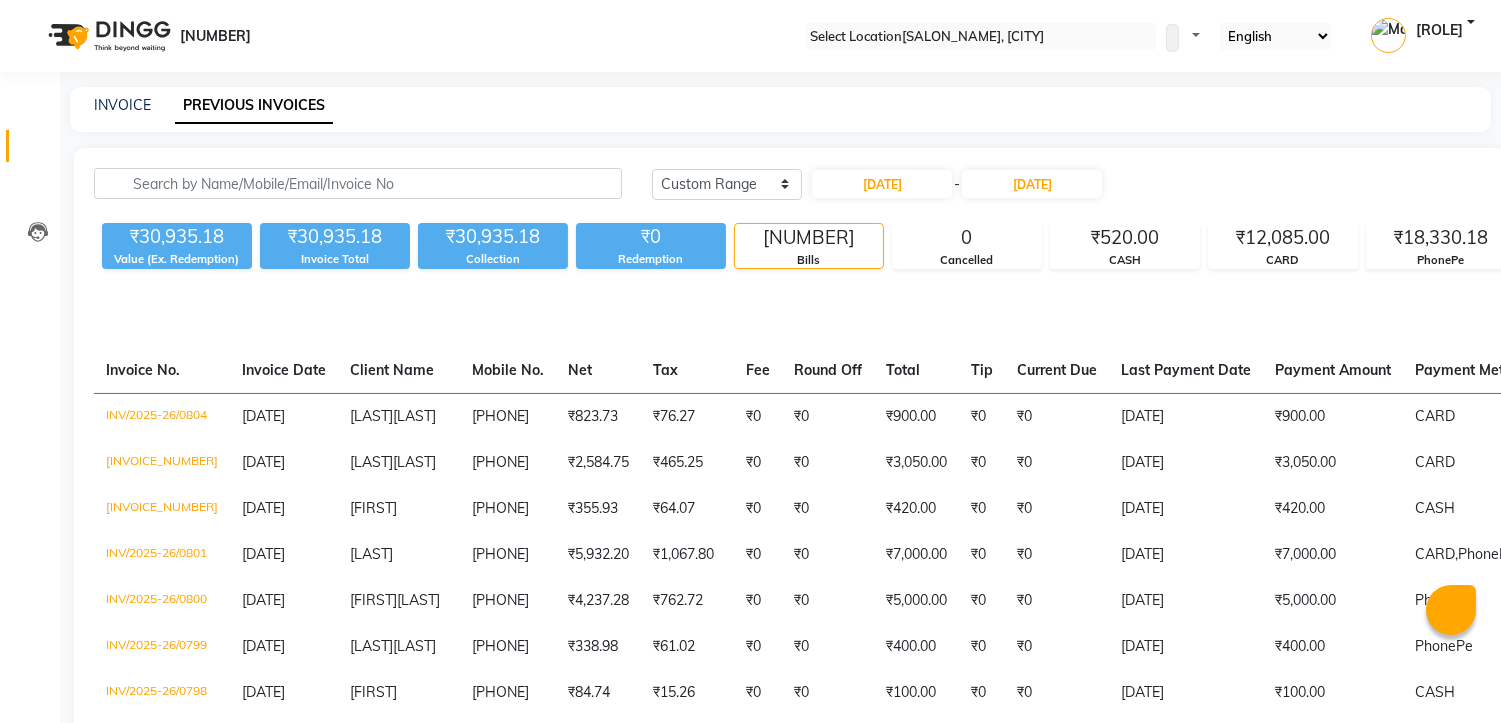 click on "Value (Ex. Redemption) ₹30,935.18 Invoice Total  ₹30,935.18 Collection ₹0 Redemption 15 Bills 0 Cancelled ₹520.00 CASH ₹12,085.00 CARD ₹18,330.18 PhonePe" at bounding box center (916, 242) 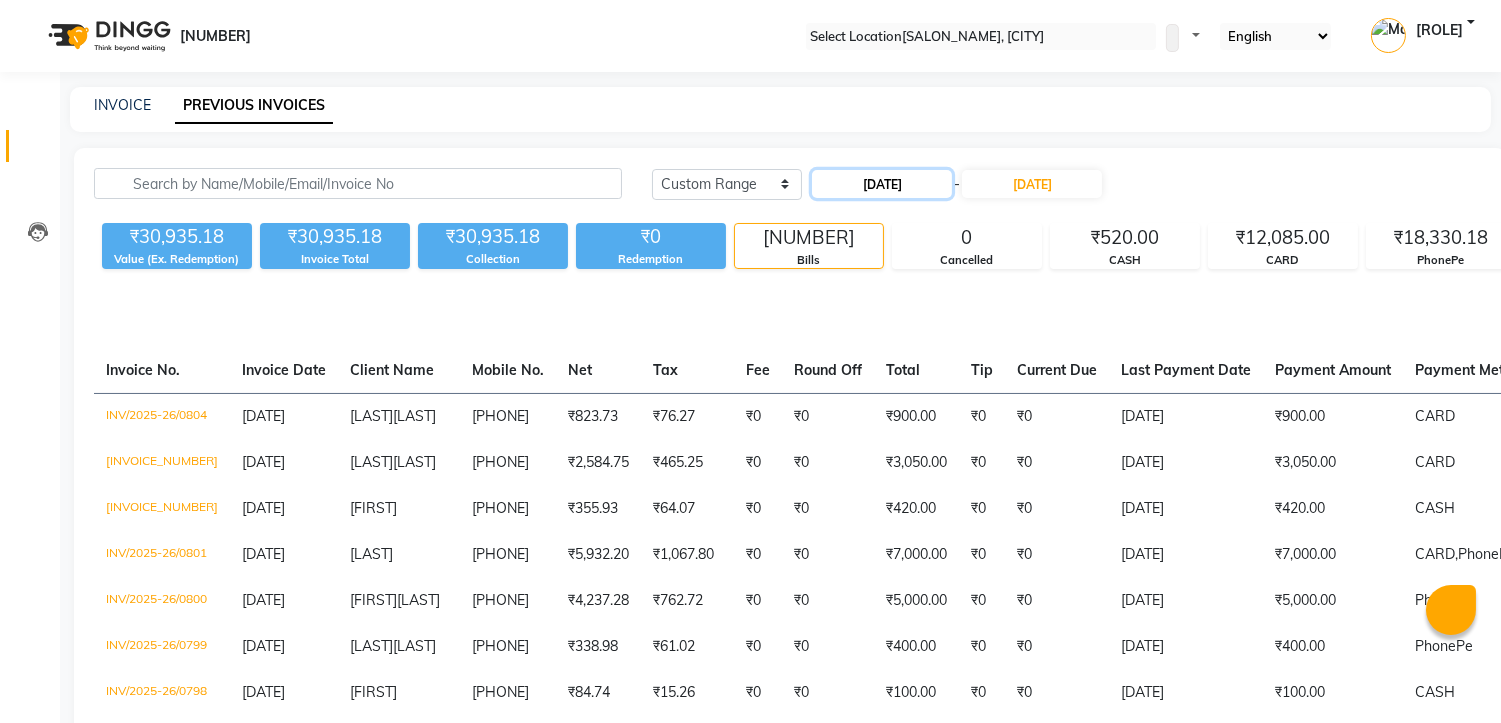 drag, startPoint x: 815, startPoint y: 177, endPoint x: 828, endPoint y: 188, distance: 17.029387 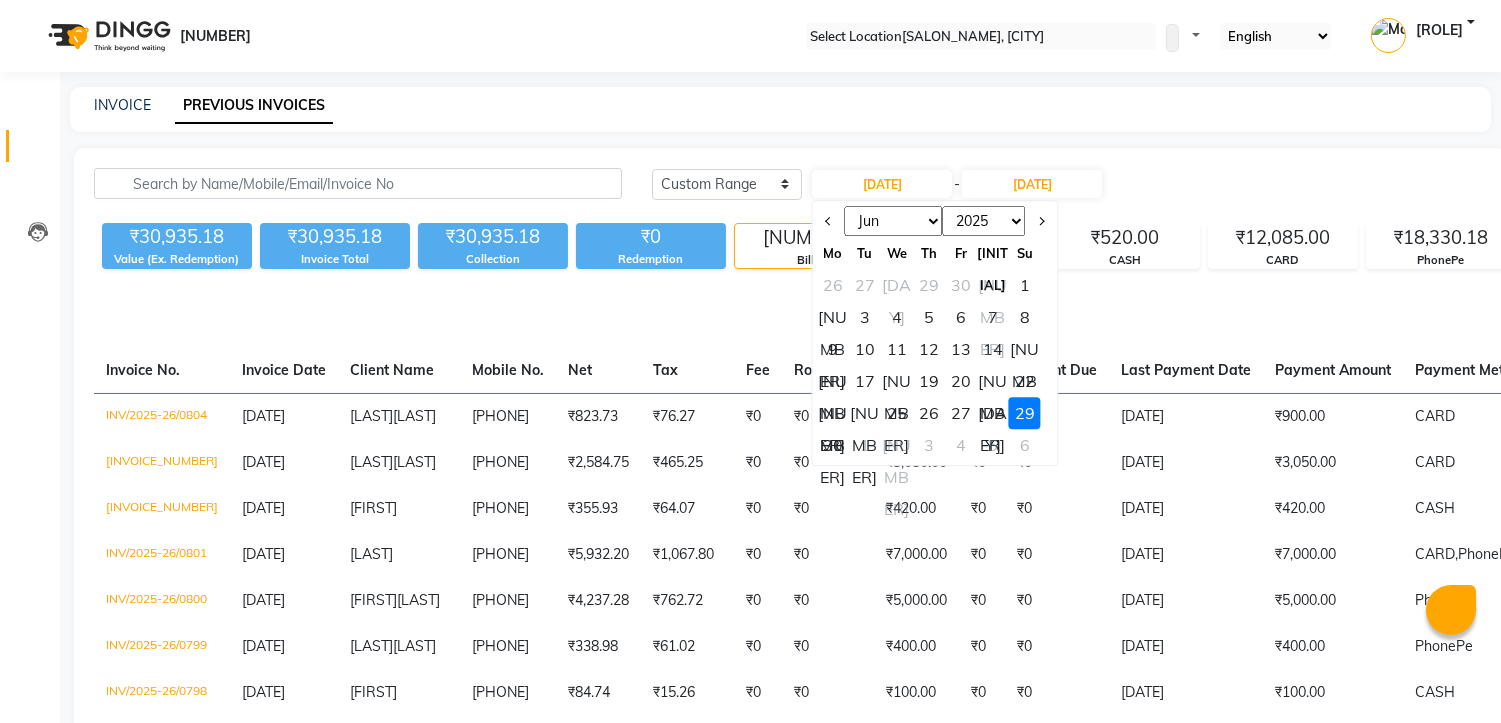 click on "30" at bounding box center (833, 445) 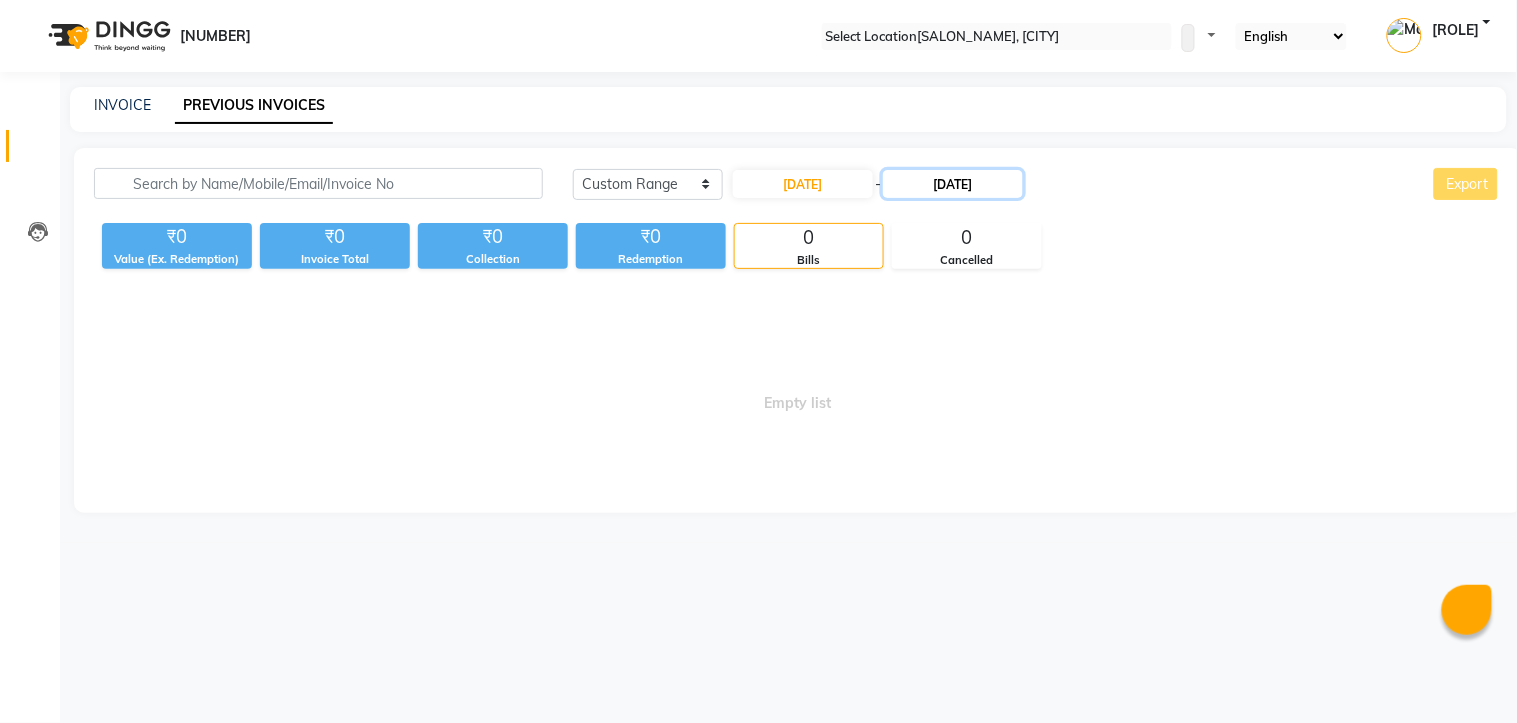 click on "[DATE]" at bounding box center [953, 184] 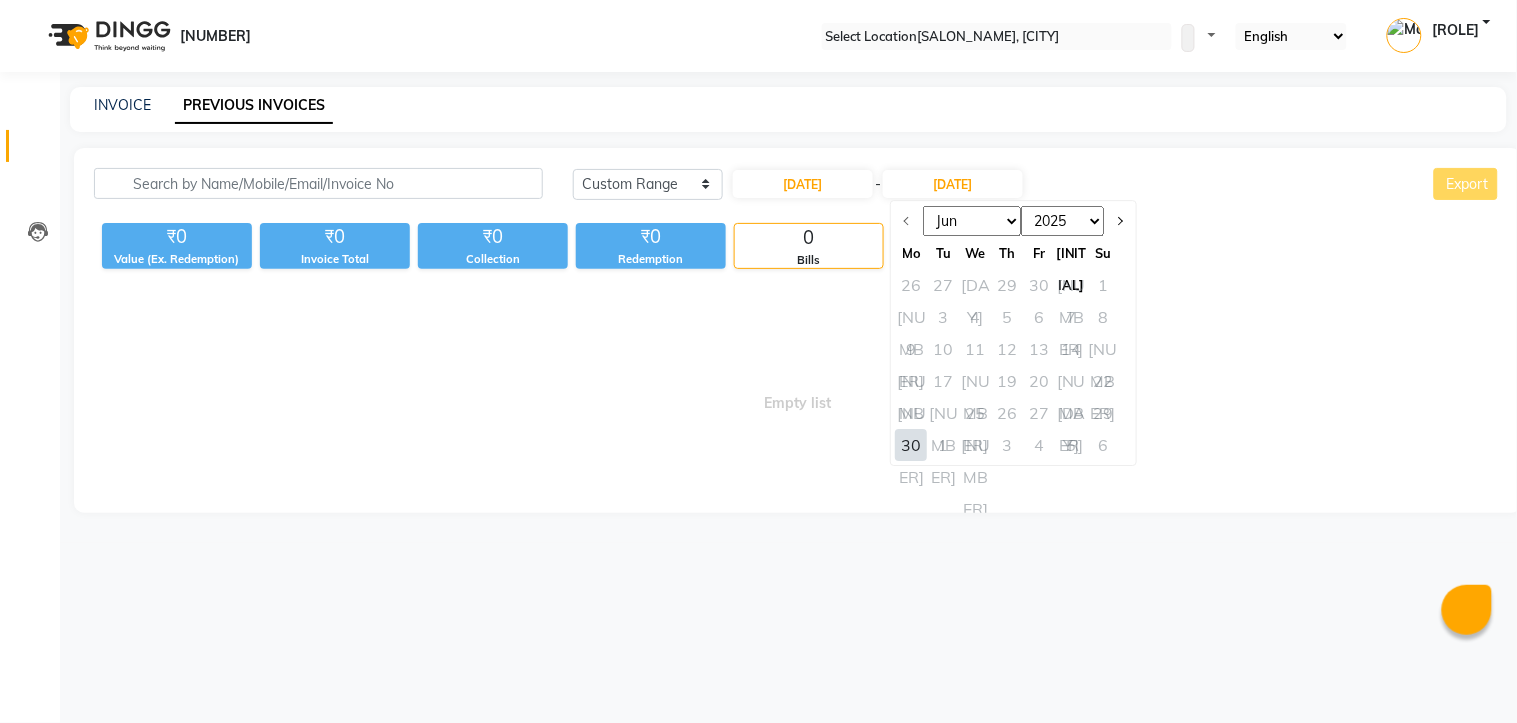click on "30" at bounding box center [912, 445] 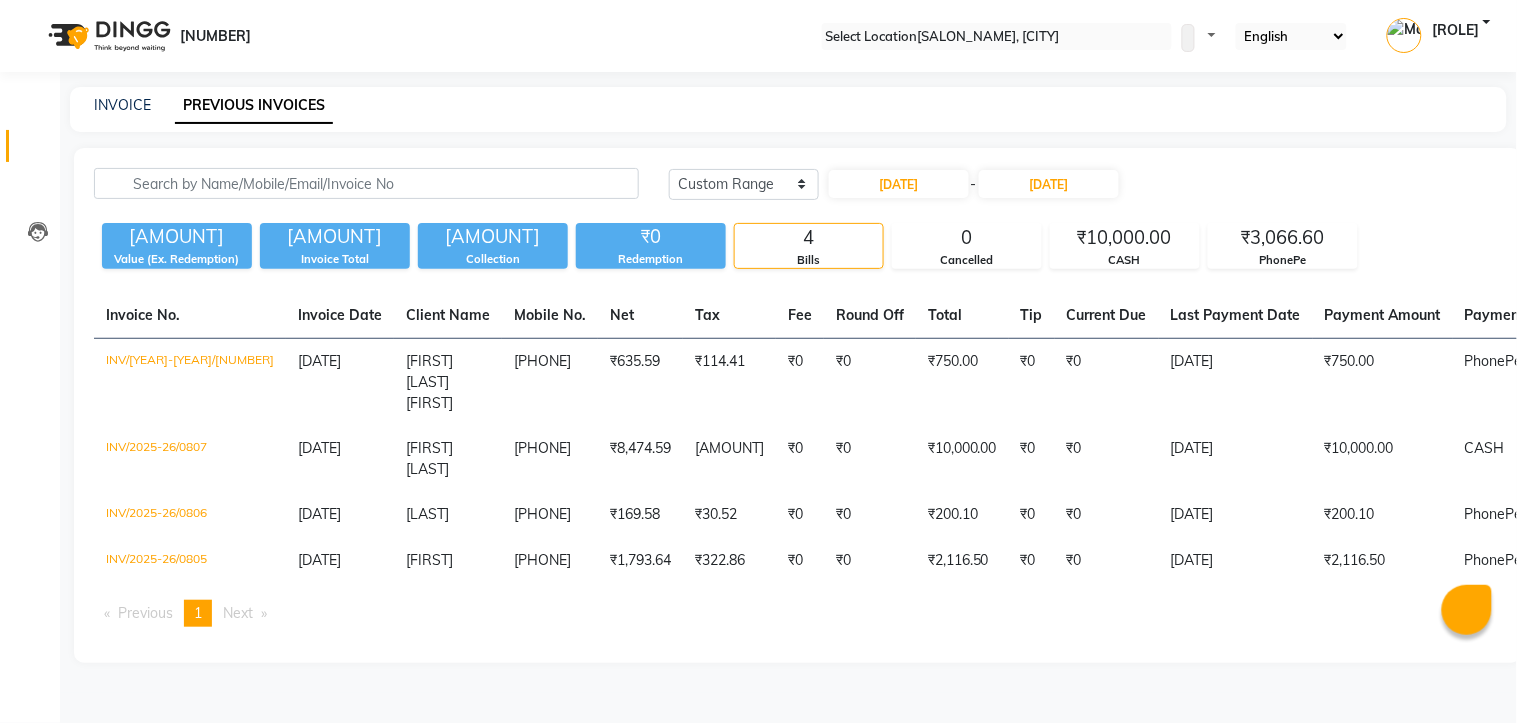 click on "INV/[YEAR]-[YEAR]/[NUMBER] [DATE] [FIRST] [LAST] [PHONE] ₹[AMOUNT] ₹[AMOUNT] ₹[AMOUNT] ₹[AMOUNT] ₹[AMOUNT] ₹[AMOUNT] ₹[AMOUNT] [DATE] ₹[AMOUNT] [PAYMENT_METHOD] - PAID INV/[YEAR]-[YEAR]/[NUMBER] [DATE] [FIRST] [LAST] [PHONE] ₹[AMOUNT] ₹[AMOUNT] ₹[AMOUNT] ₹[AMOUNT] ₹[AMOUNT] ₹[AMOUNT] ₹[AMOUNT] [DATE] ₹[AMOUNT] [PAYMENT_METHOD] - PAID INV/[YEAR]-[YEAR]/[NUMBER] [DATE] [FIRST] [LAST] [PHONE] ₹[AMOUNT] ₹[AMOUNT] ₹[AMOUNT] ₹[AMOUNT] ₹[AMOUNT] ₹[AMOUNT] ₹[AMOUNT] [DATE] ₹[AMOUNT] [PAYMENT_METHOD] - PAID INV/[YEAR]-[YEAR]/[NUMBER] [DATE] [FIRST] [LAST] [PHONE] ₹[AMOUNT] ₹[AMOUNT] ₹[AMOUNT] ₹[AMOUNT] ₹[AMOUNT] ₹[AMOUNT] ₹[AMOUNT] [DATE] ₹[AMOUNT] [PAYMENT_METHOD] -" at bounding box center (788, 390) 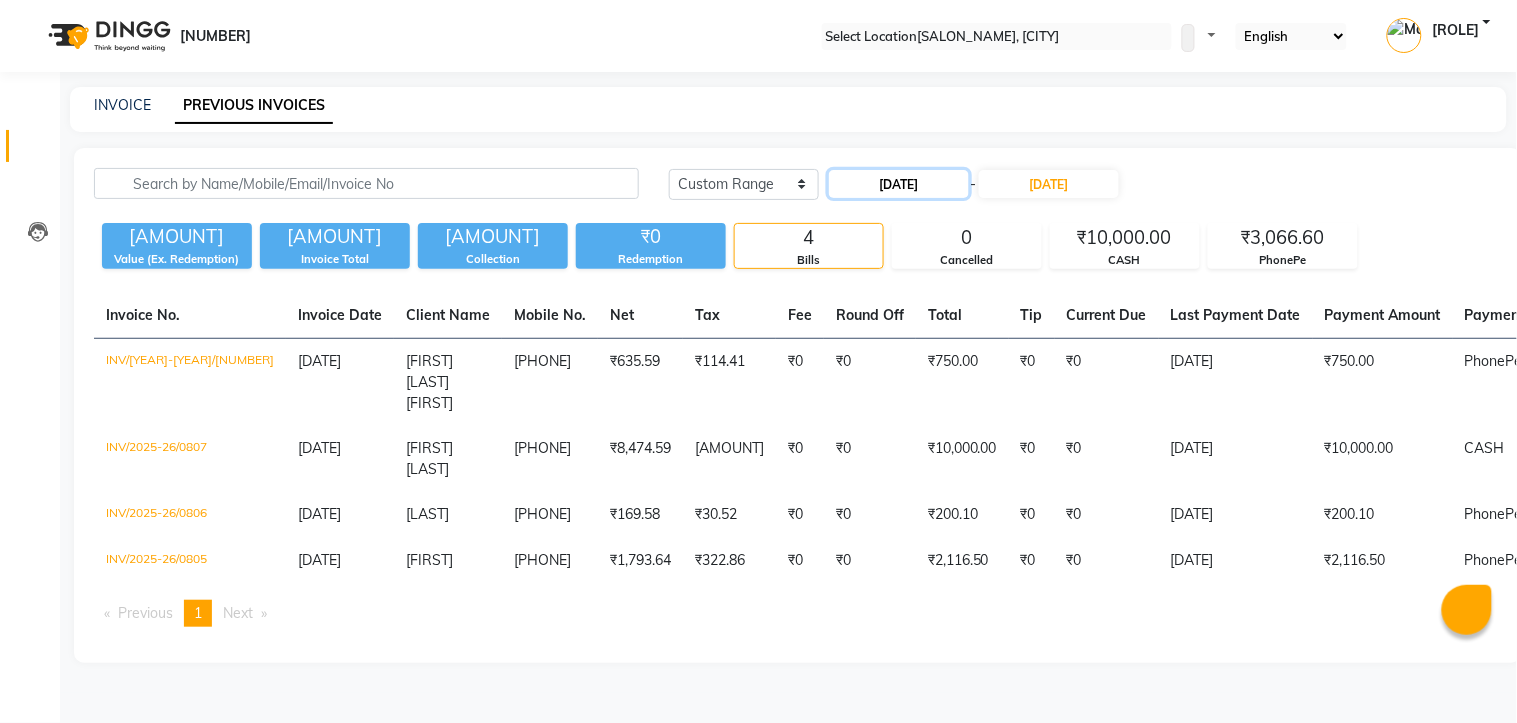 click on "[DATE]" at bounding box center [899, 184] 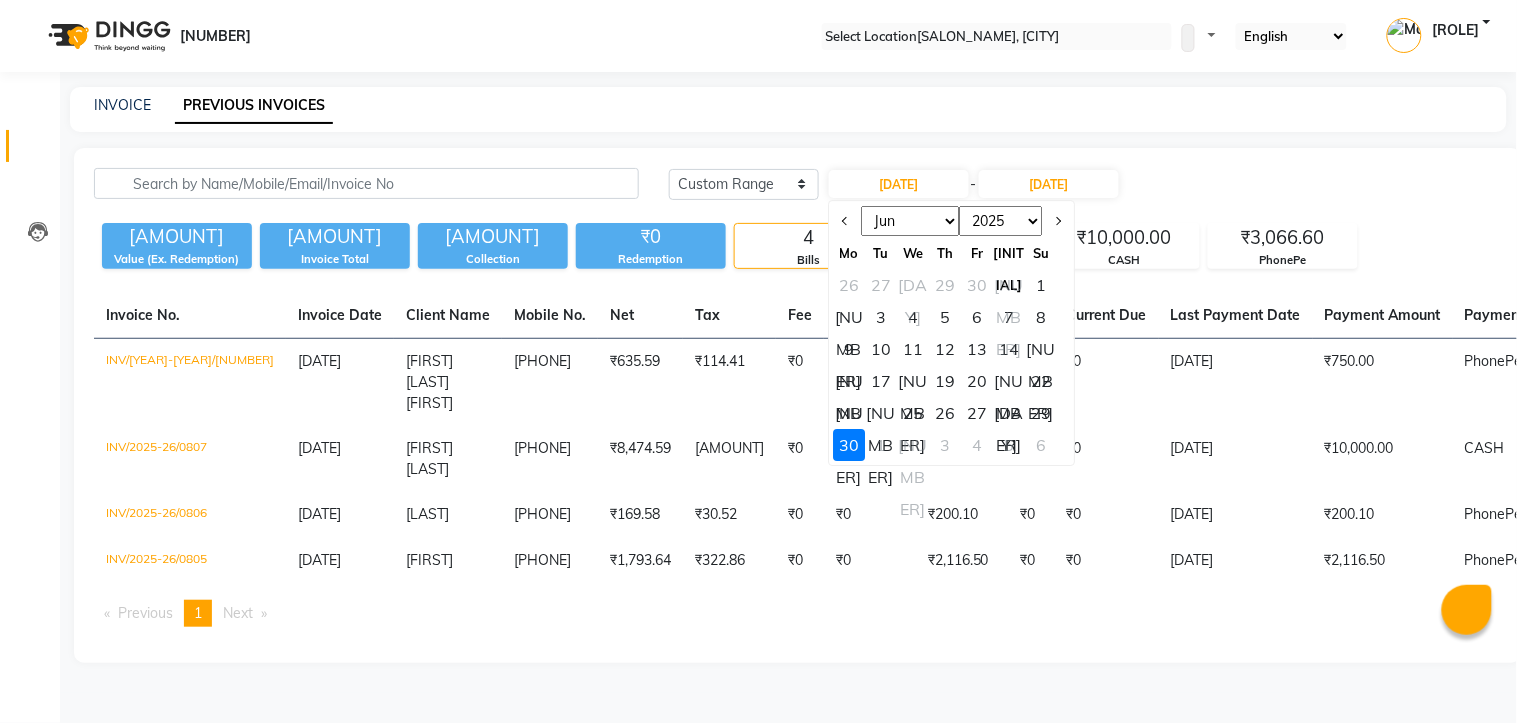 click on "29" at bounding box center (1041, 413) 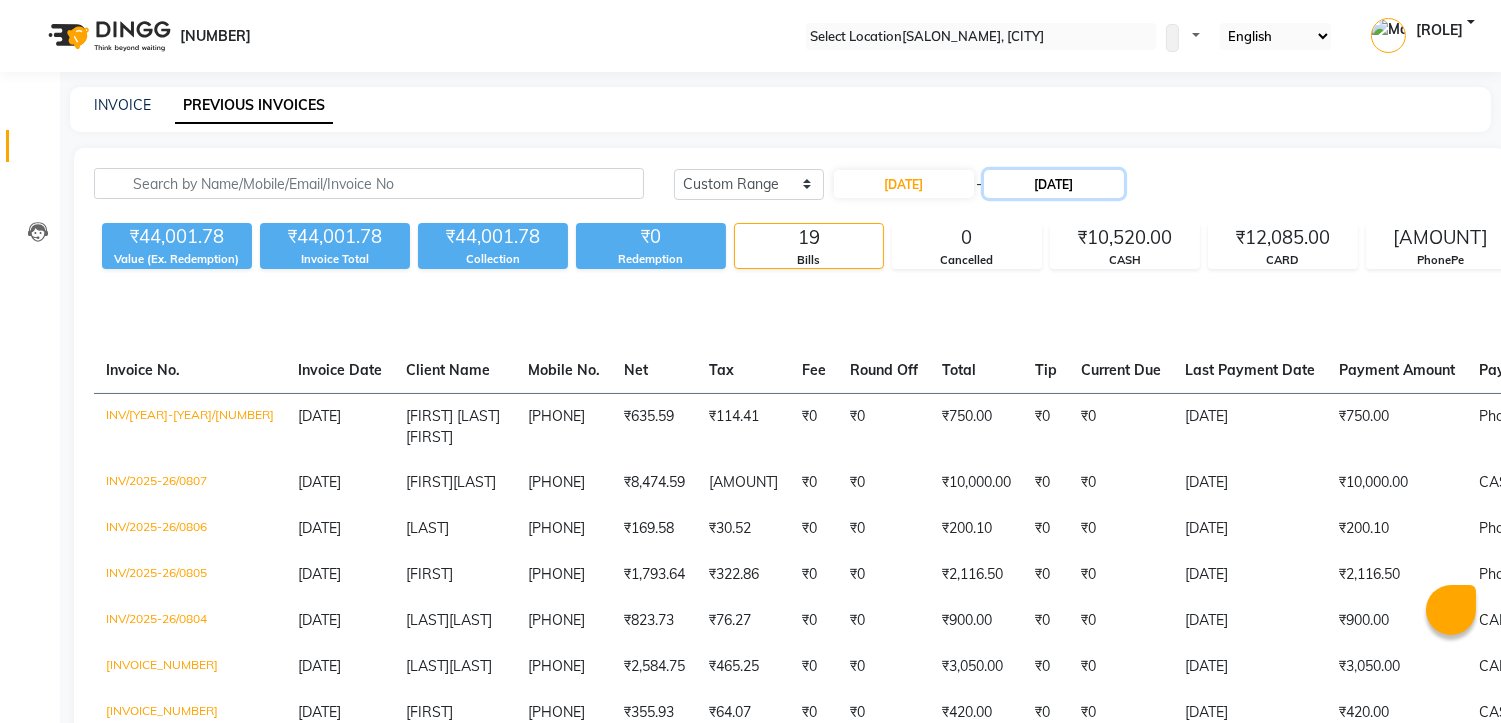 click on "[DATE]" at bounding box center [1054, 184] 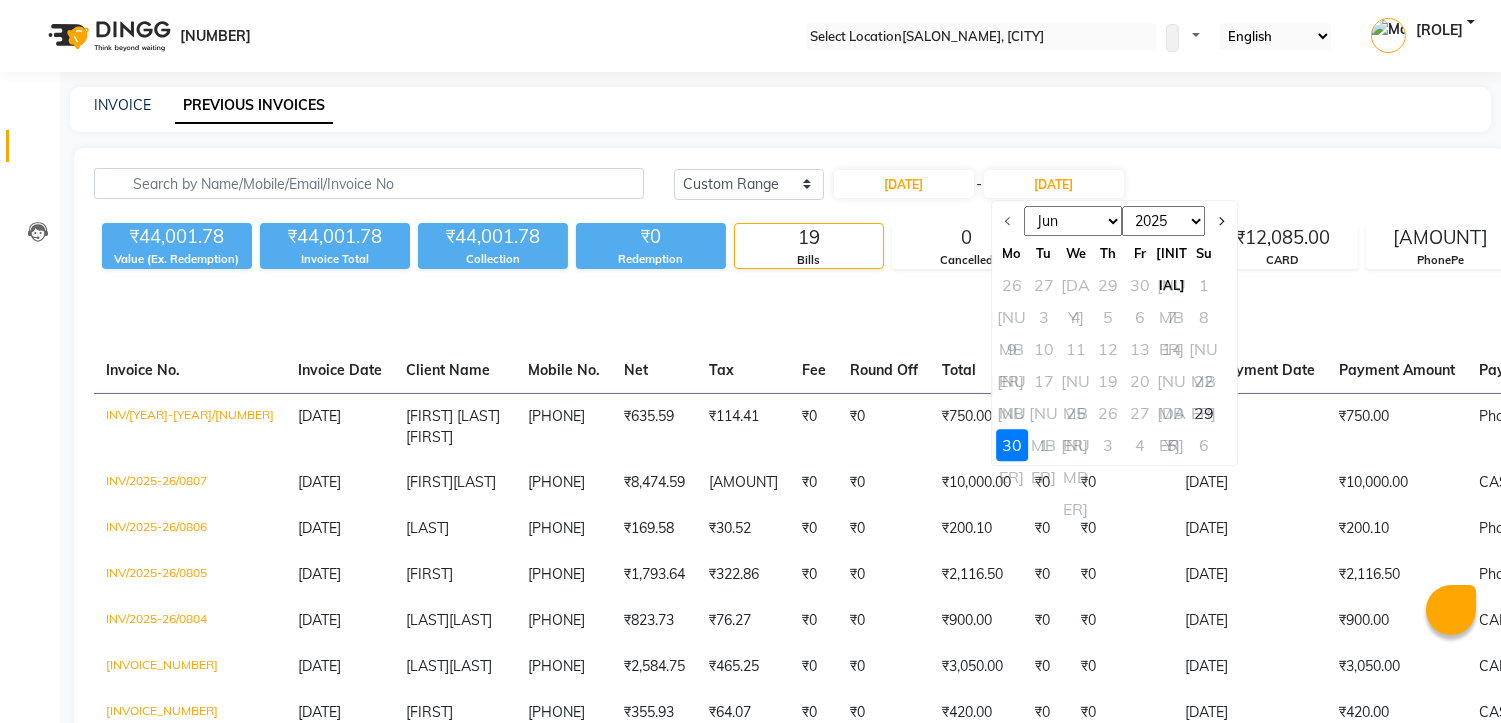 click on "29" at bounding box center (1204, 413) 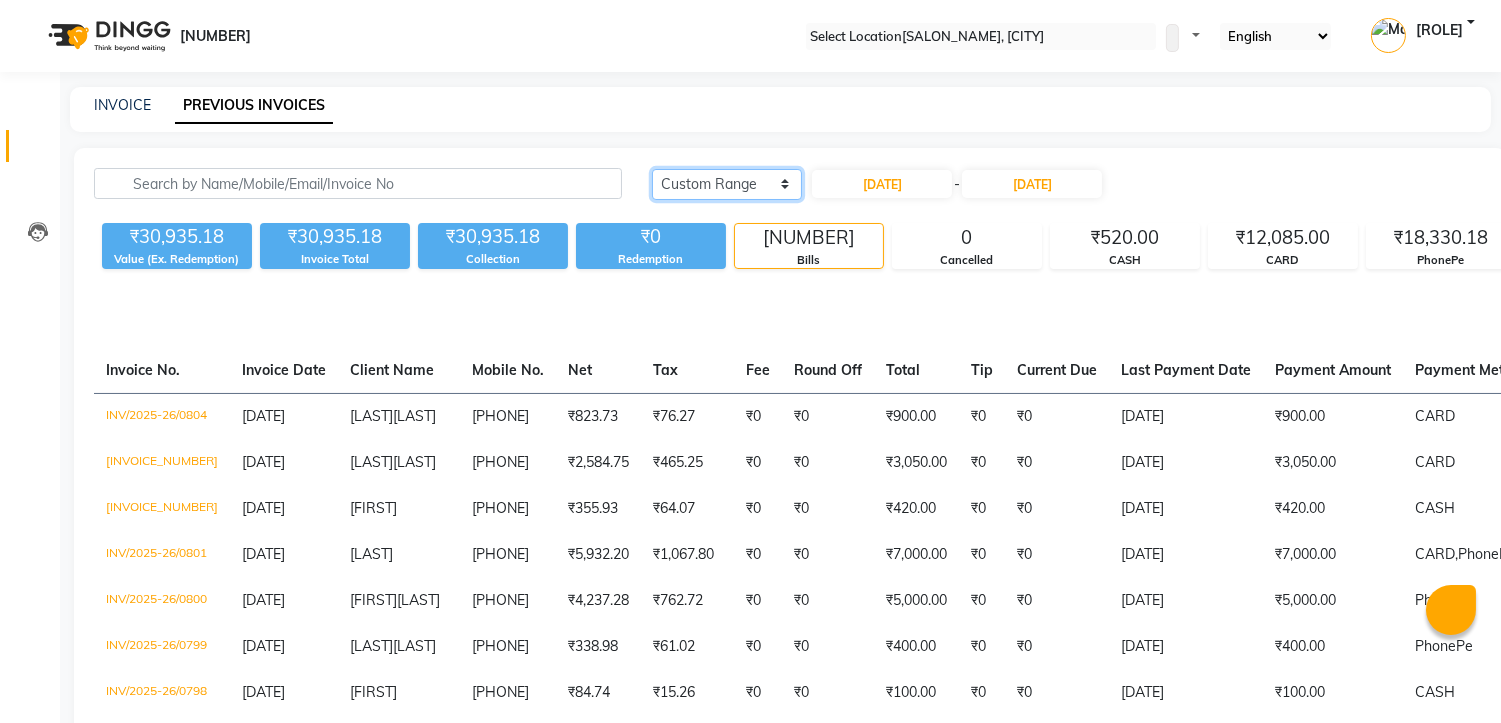click on "Today Yesterday Custom Range" at bounding box center (727, 184) 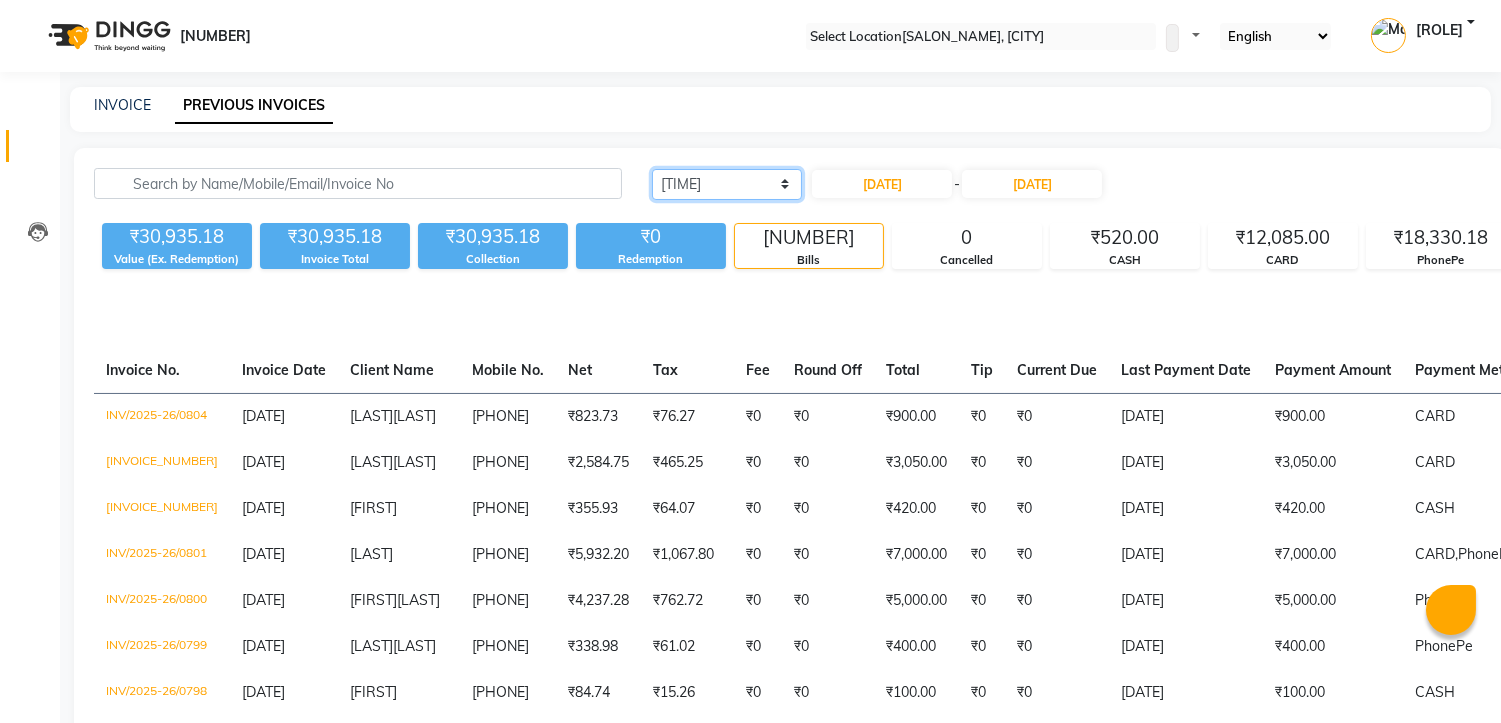click on "Today Yesterday Custom Range" at bounding box center [727, 184] 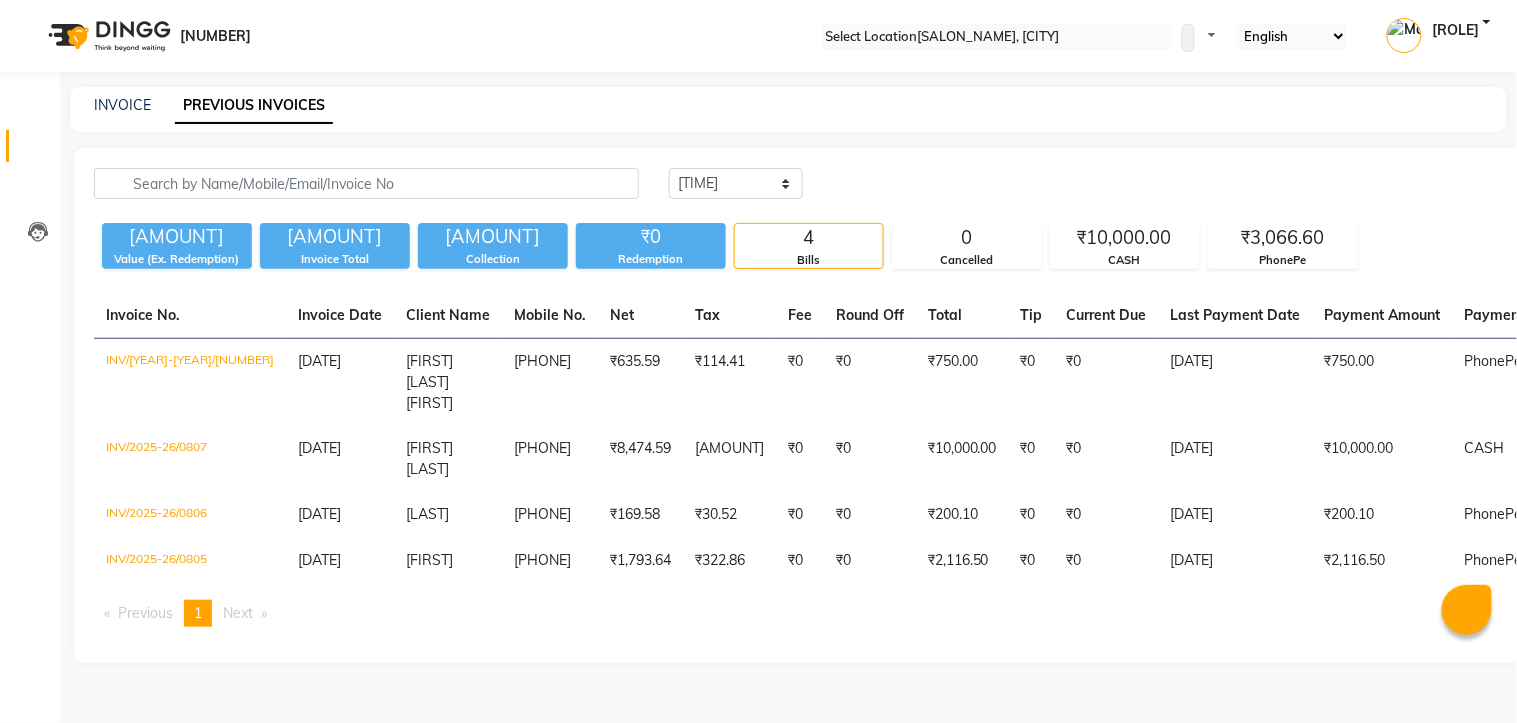 click on "Invoice No.   Invoice Date   Client Name   Mobile No.   Net   Tax   Fee   Round Off   Total   Tip   Current Due   Last Payment Date   Payment Amount   Payment Methods   Cancel Reason   Status   INV/2025-26/0808  [DATE] [FIRST] [LAST]  [PHONE] ₹635.59 ₹114.41  ₹0  ₹0 ₹750.00 ₹0 ₹0 [DATE] ₹750.00  PhonePe - PAID  INV/2025-26/0807  [DATE] [FIRST] [LAST] [PHONE] ₹8,474.59 ₹1,525.41  ₹0  ₹0 ₹10,000.00 ₹0 ₹0 [DATE] ₹10,000.00  CASH - PAID  INV/2025-26/0806  [DATE] [LAST]   [PHONE] ₹169.58 ₹30.52  ₹0  ₹0 ₹200.10 ₹0 ₹0 [DATE] ₹200.10  PhonePe - PAID  INV/2025-26/0805  [DATE] [FIRST]   [PHONE] ₹1,793.64 ₹322.86  ₹0  ₹0 ₹2,116.50 ₹0 ₹0 [DATE] ₹2,116.50  PhonePe - PAID  Previous  page  1 / 1  You're on page  1  Next  page" at bounding box center [941, 468] 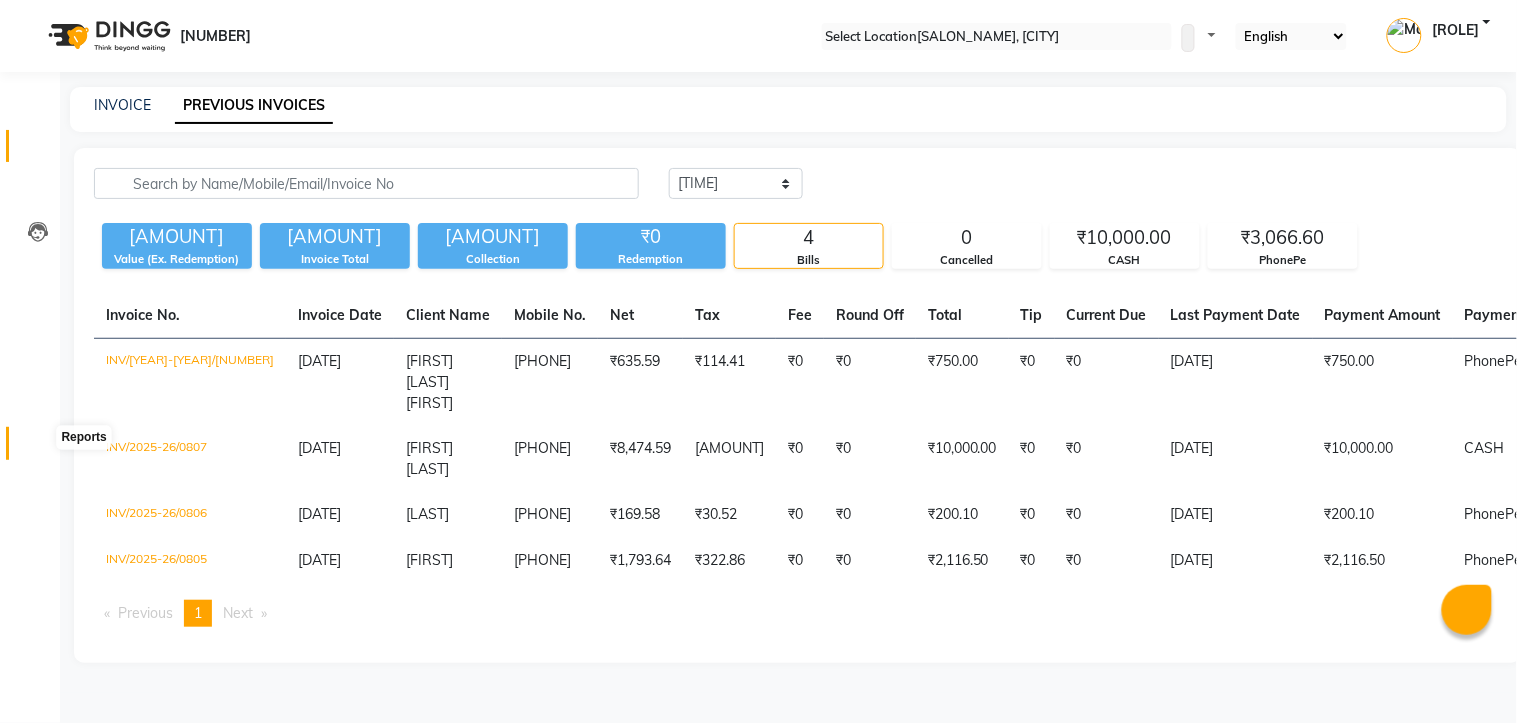 click at bounding box center (38, 448) 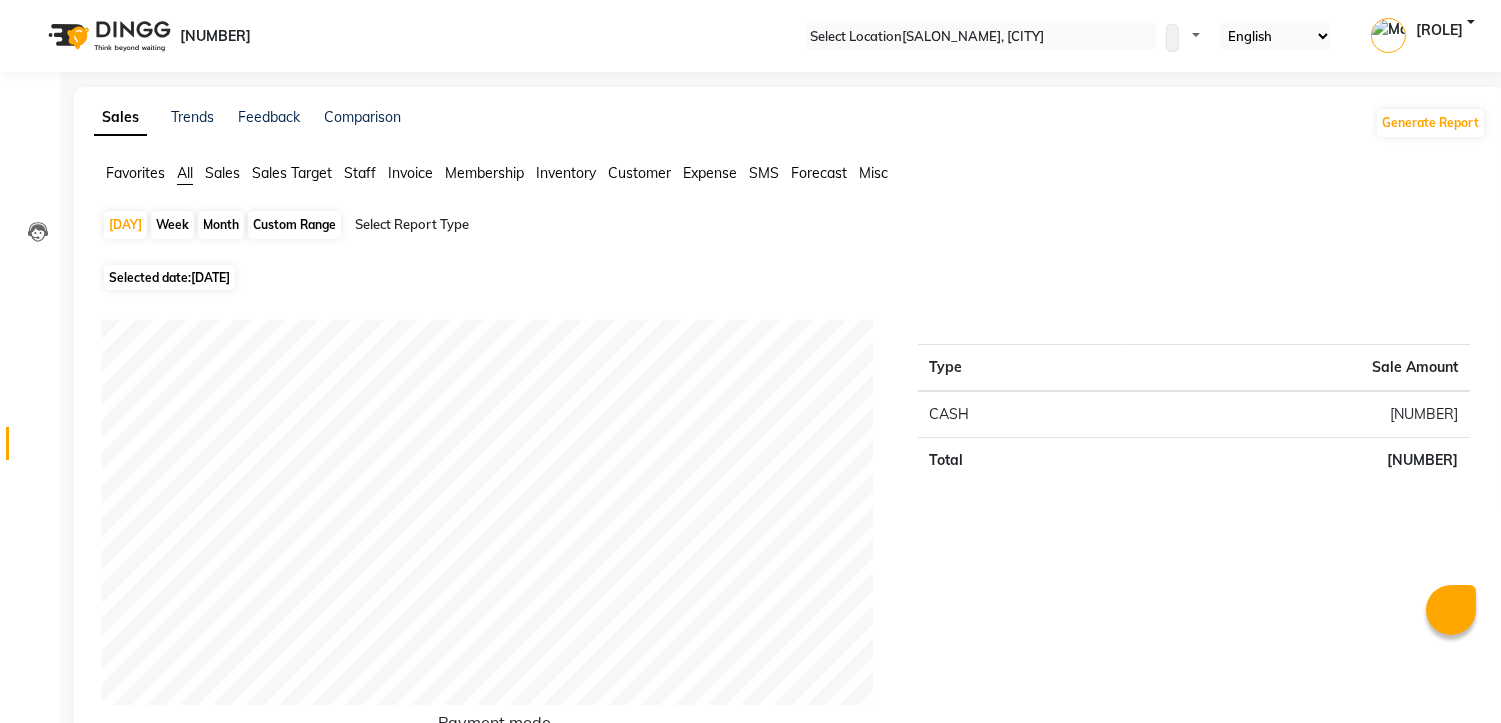 click on "Staff" at bounding box center (135, 173) 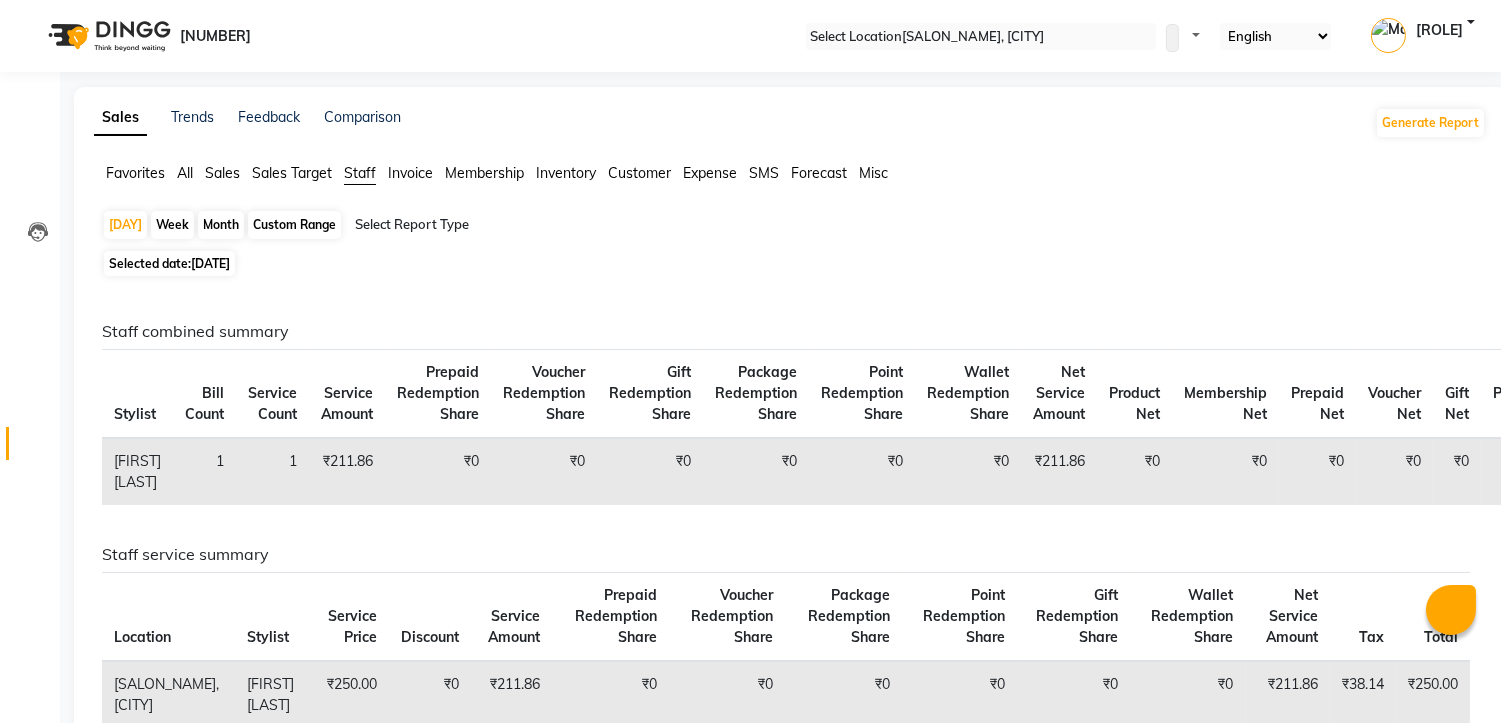 click on "Custom Range" at bounding box center (294, 225) 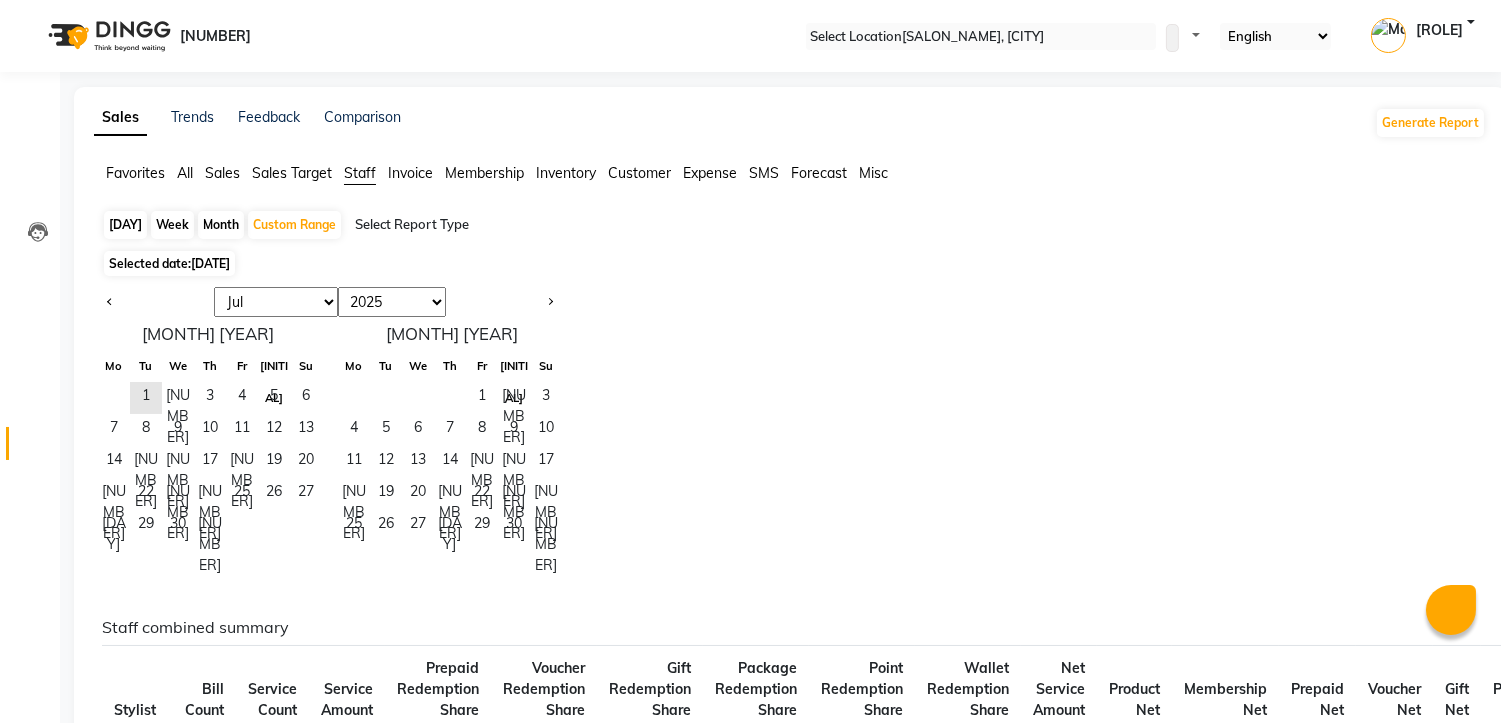 click on "[MONTH] [MONTH] [MONTH] [MONTH] [MONTH] [MONTH] [MONTH] [MONTH] [MONTH] [MONTH] [MONTH] [MONTH]" at bounding box center (276, 302) 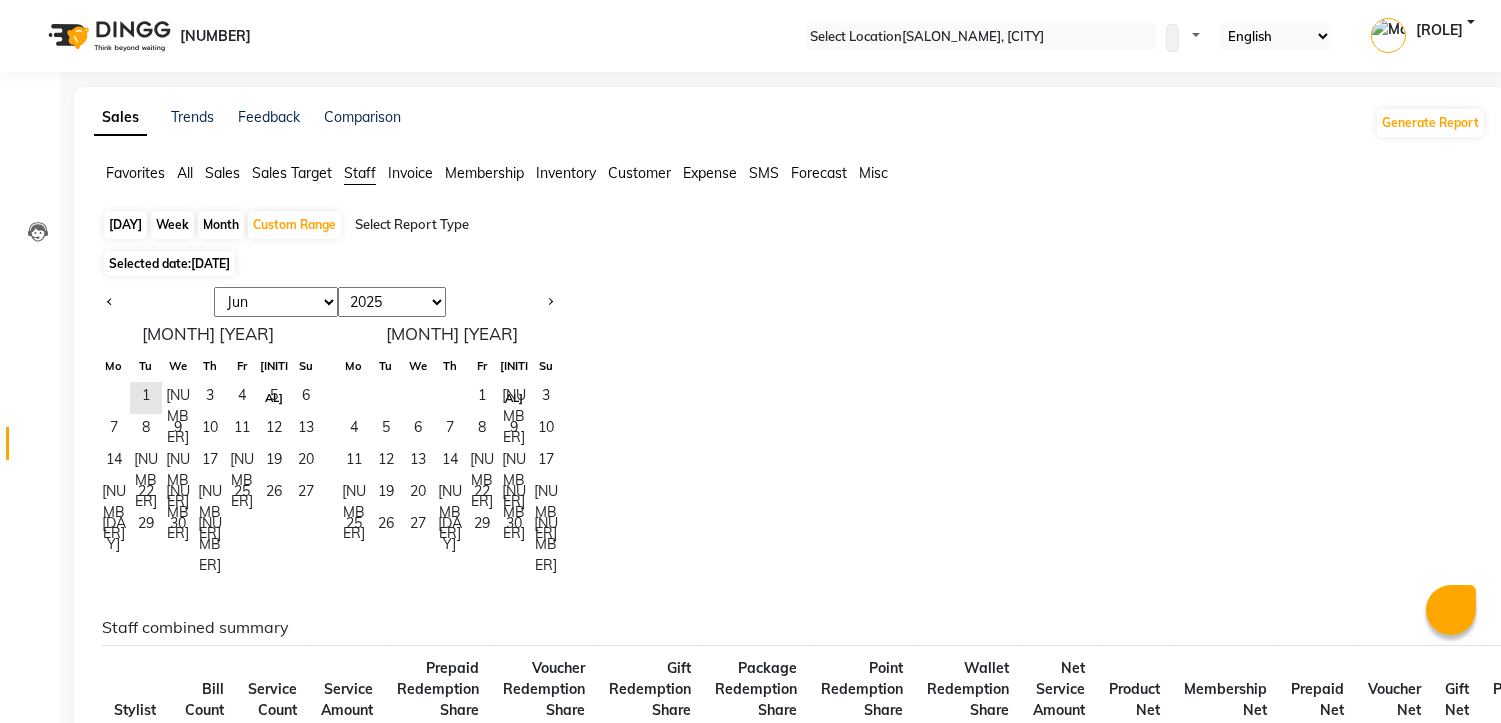 click on "[MONTH] [MONTH] [MONTH] [MONTH] [MONTH] [MONTH] [MONTH] [MONTH] [MONTH] [MONTH] [MONTH] [MONTH]" at bounding box center [276, 302] 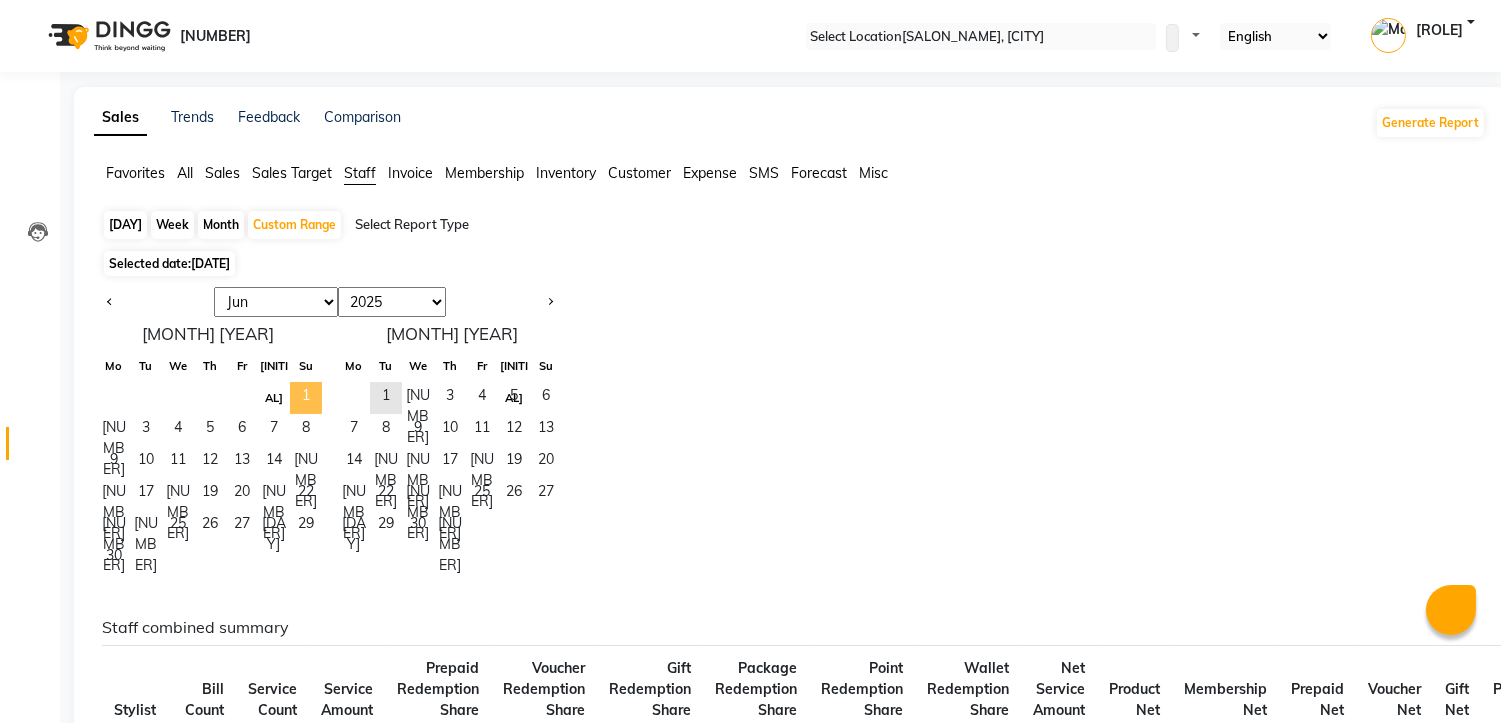 click on "1" at bounding box center (306, 398) 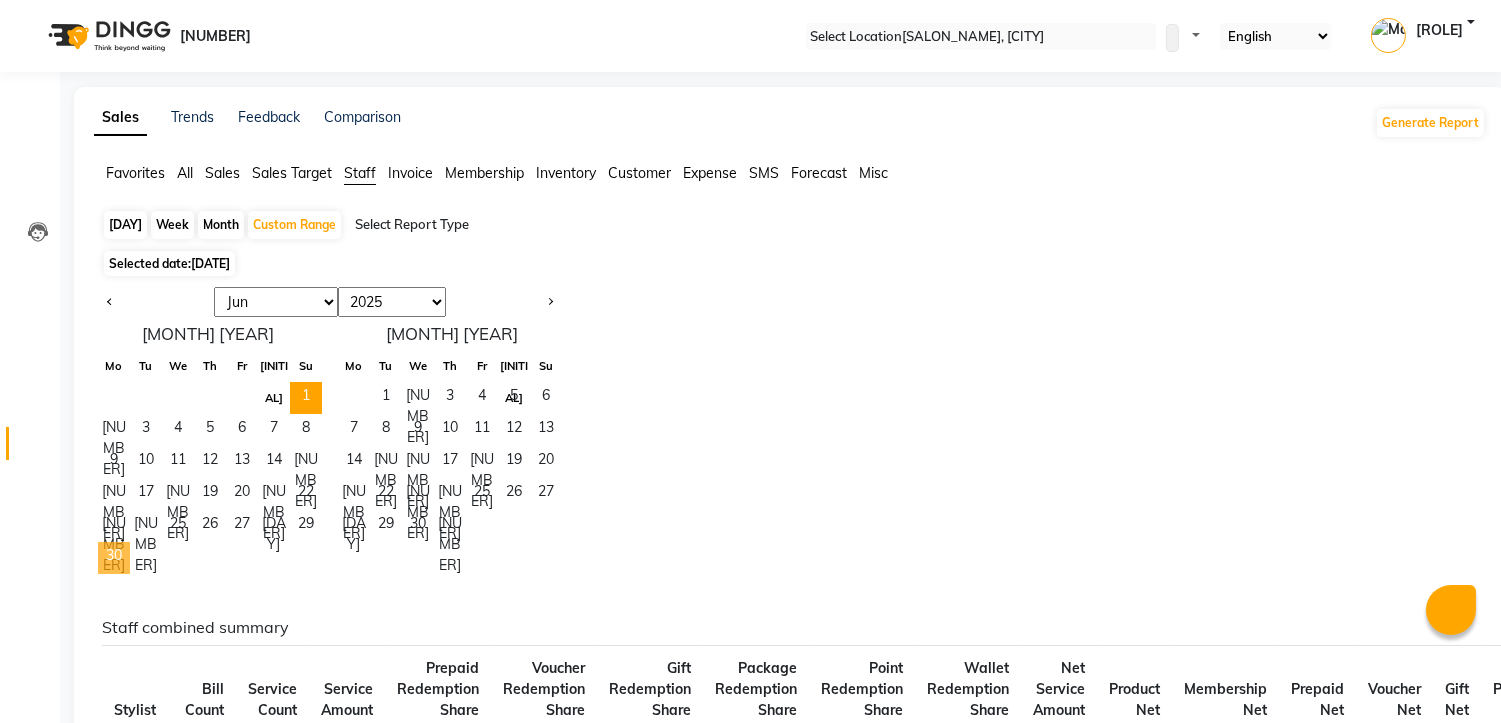 click on "30" at bounding box center (114, 558) 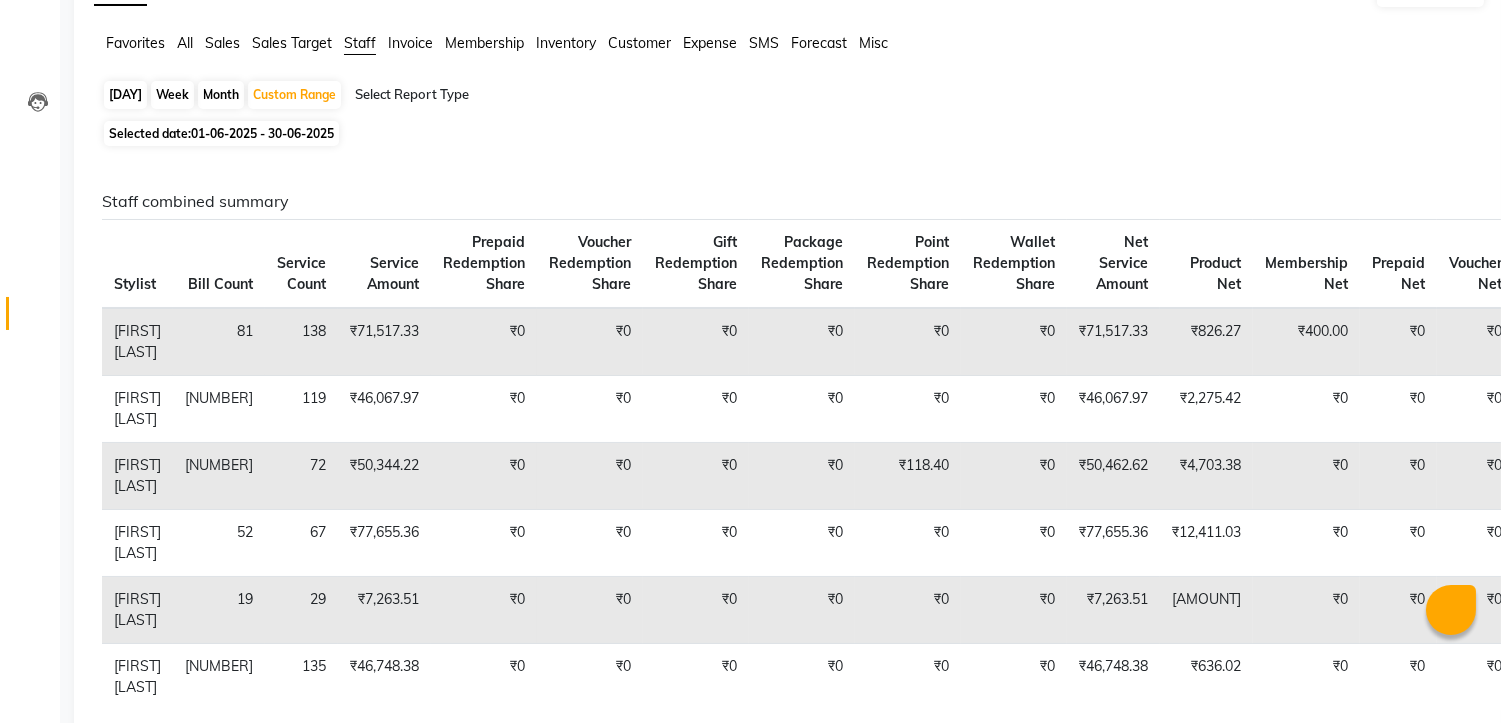 scroll, scrollTop: 0, scrollLeft: 0, axis: both 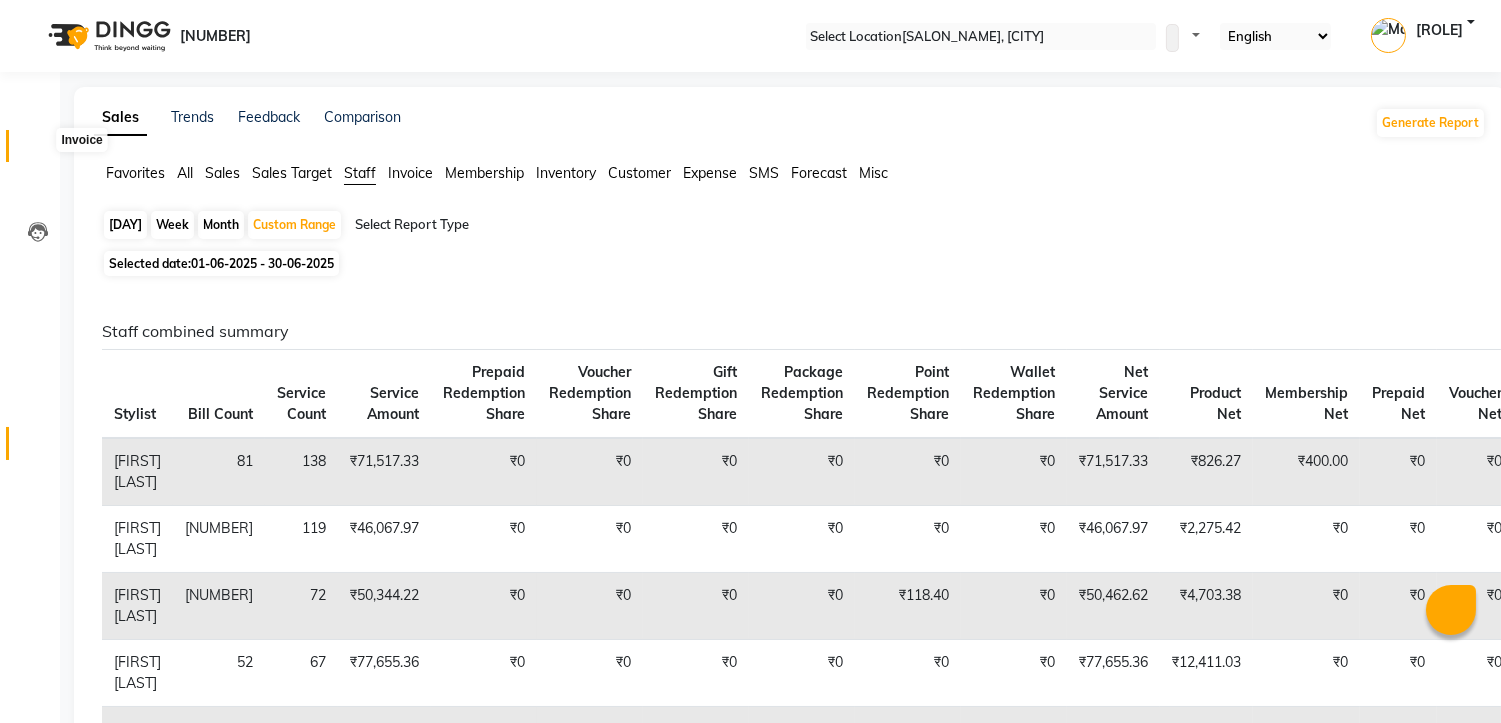 click at bounding box center (38, 151) 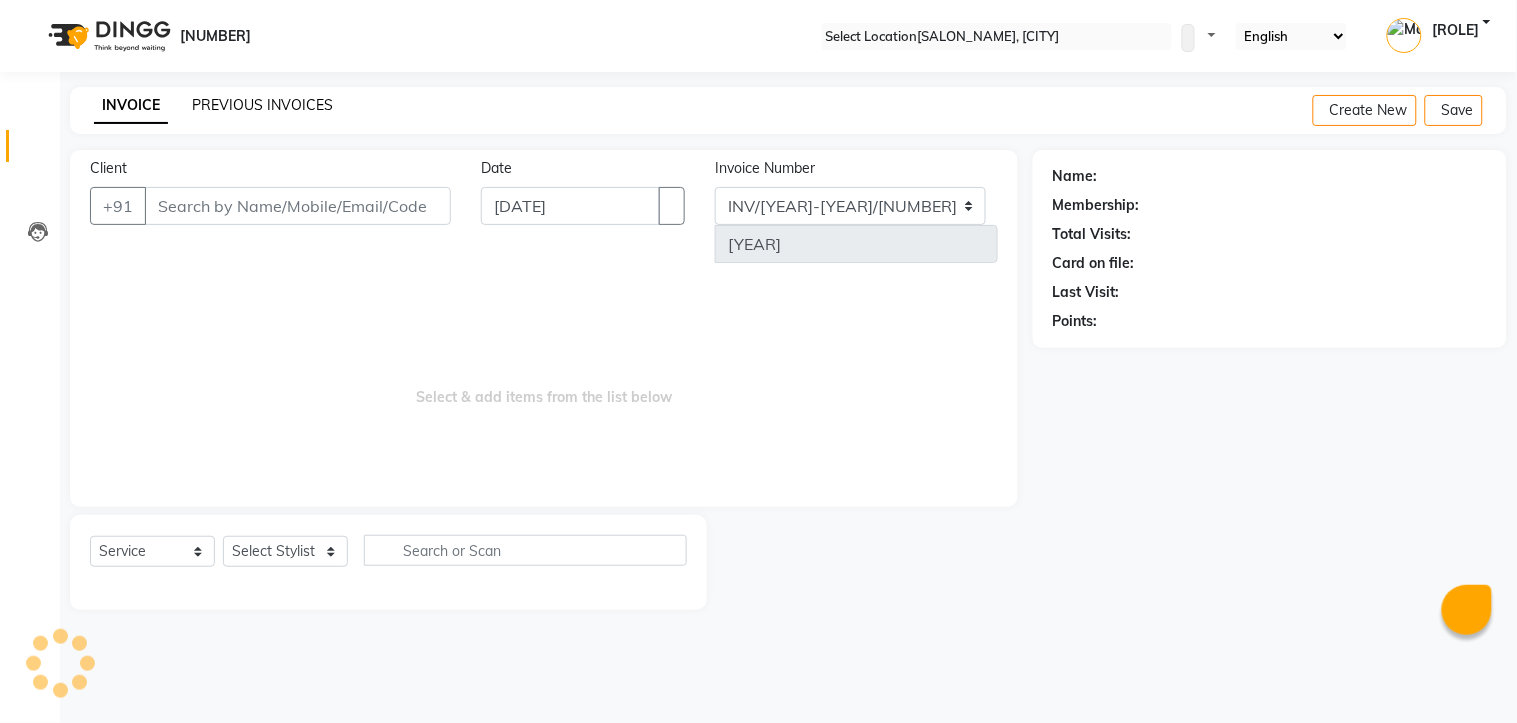 click on "PREVIOUS INVOICES" at bounding box center [262, 105] 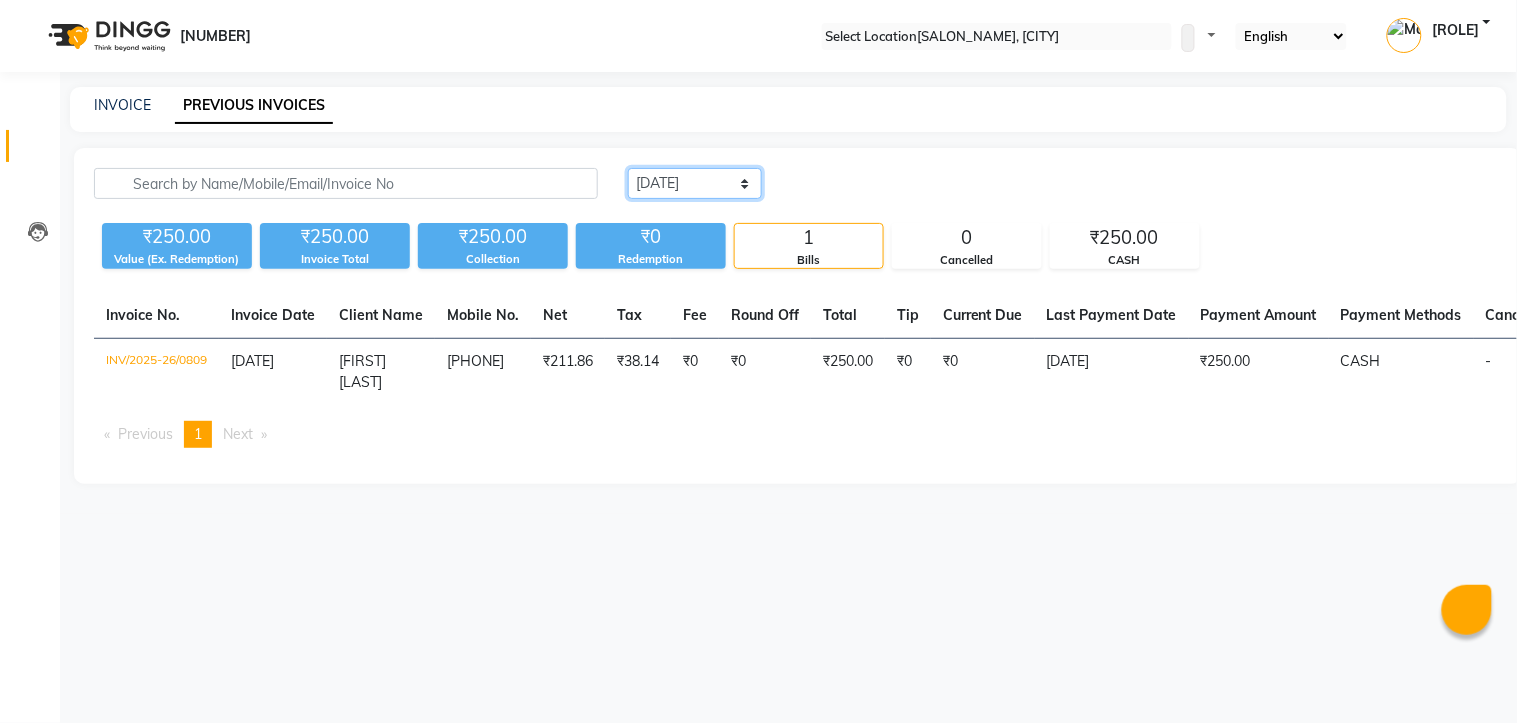 click on "Today Yesterday Custom Range" at bounding box center (695, 183) 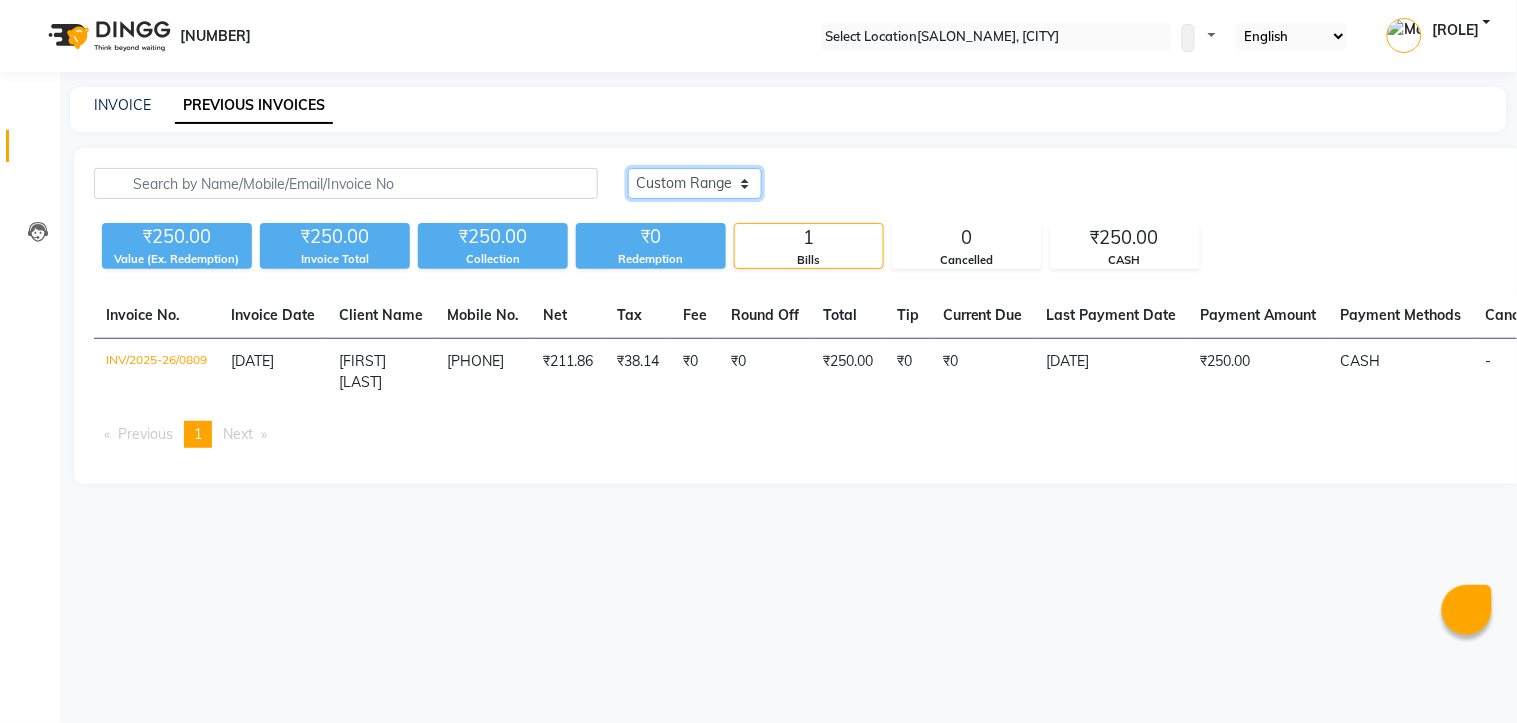 click on "Today Yesterday Custom Range" at bounding box center (695, 183) 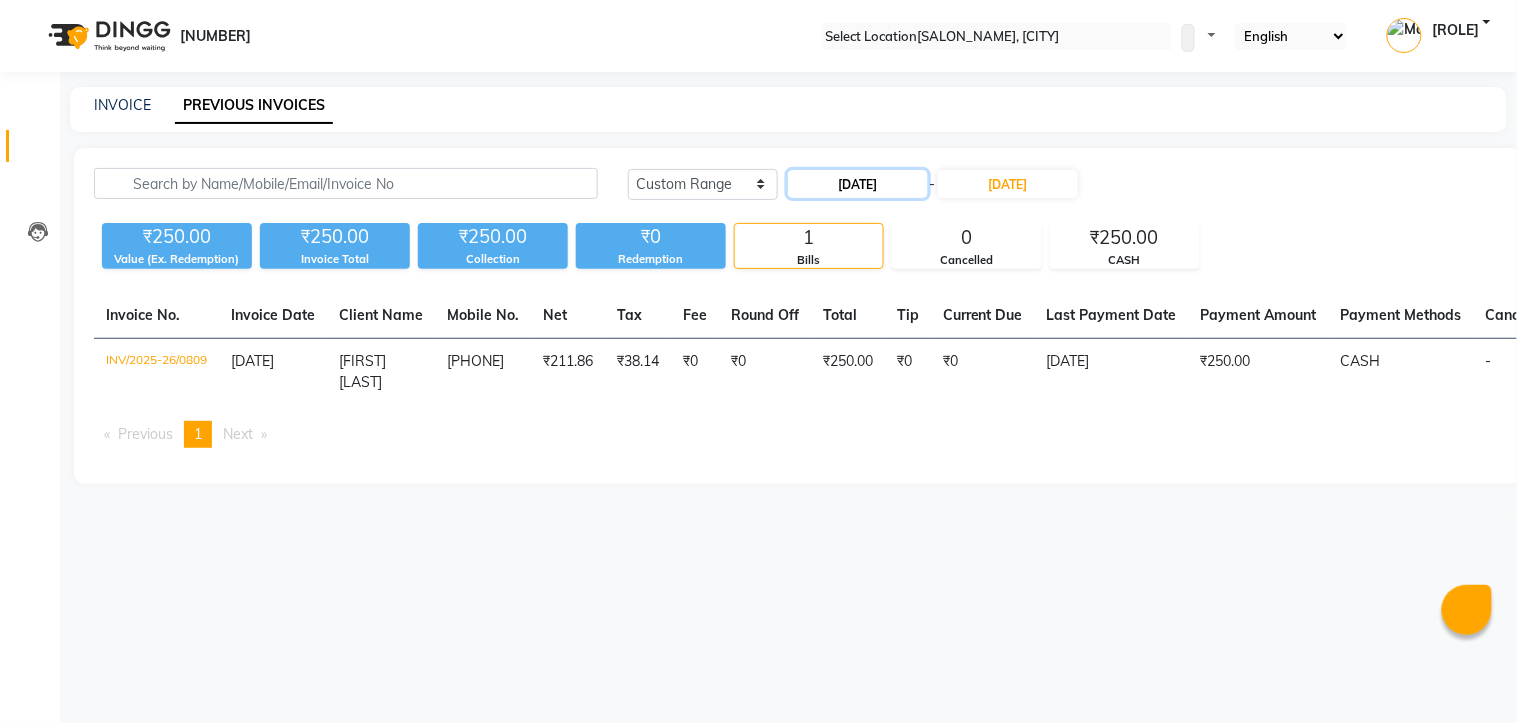click on "[DATE]" at bounding box center (858, 184) 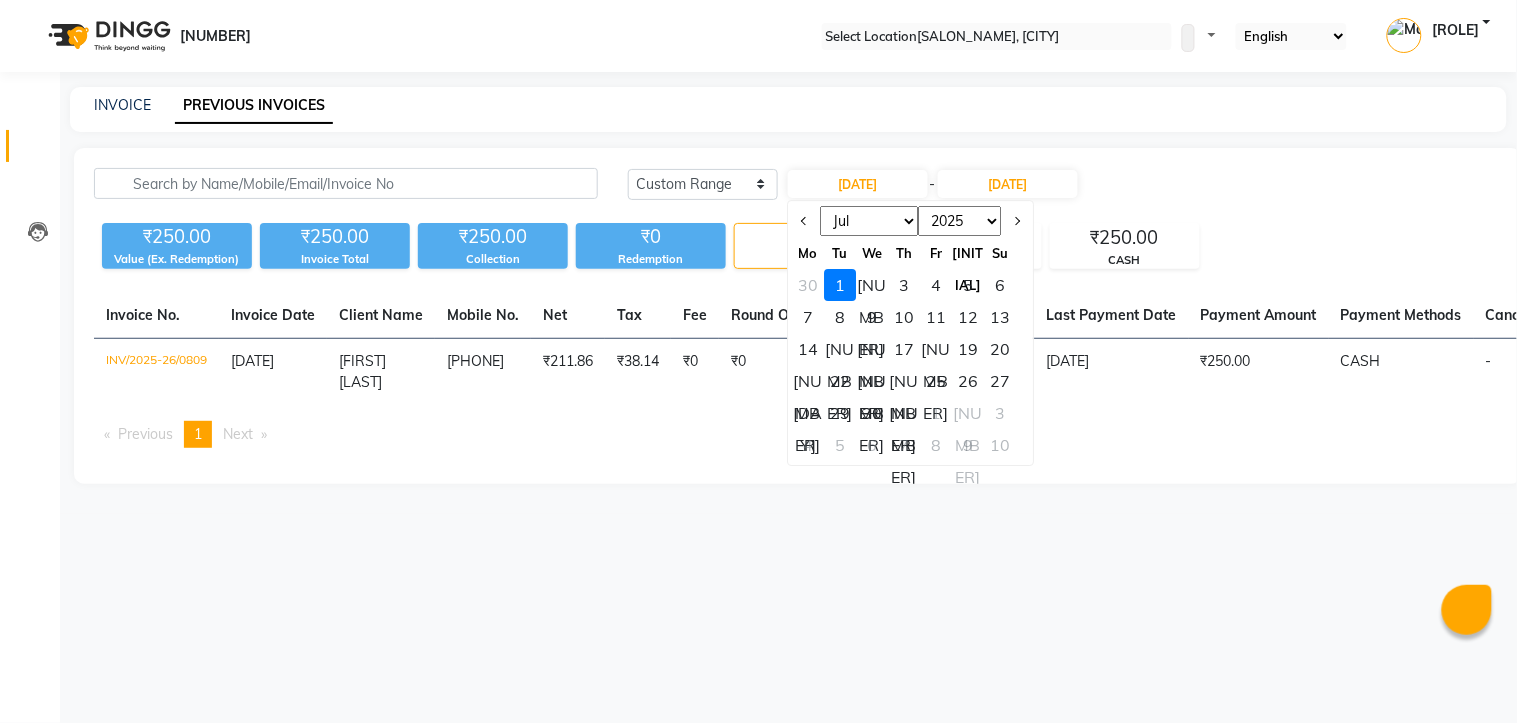 click on "[MONTH] [MONTH] [MONTH] [MONTH] [MONTH] [MONTH] [MONTH] [MONTH] [MONTH] [MONTH] [MONTH] [MONTH]" at bounding box center [869, 221] 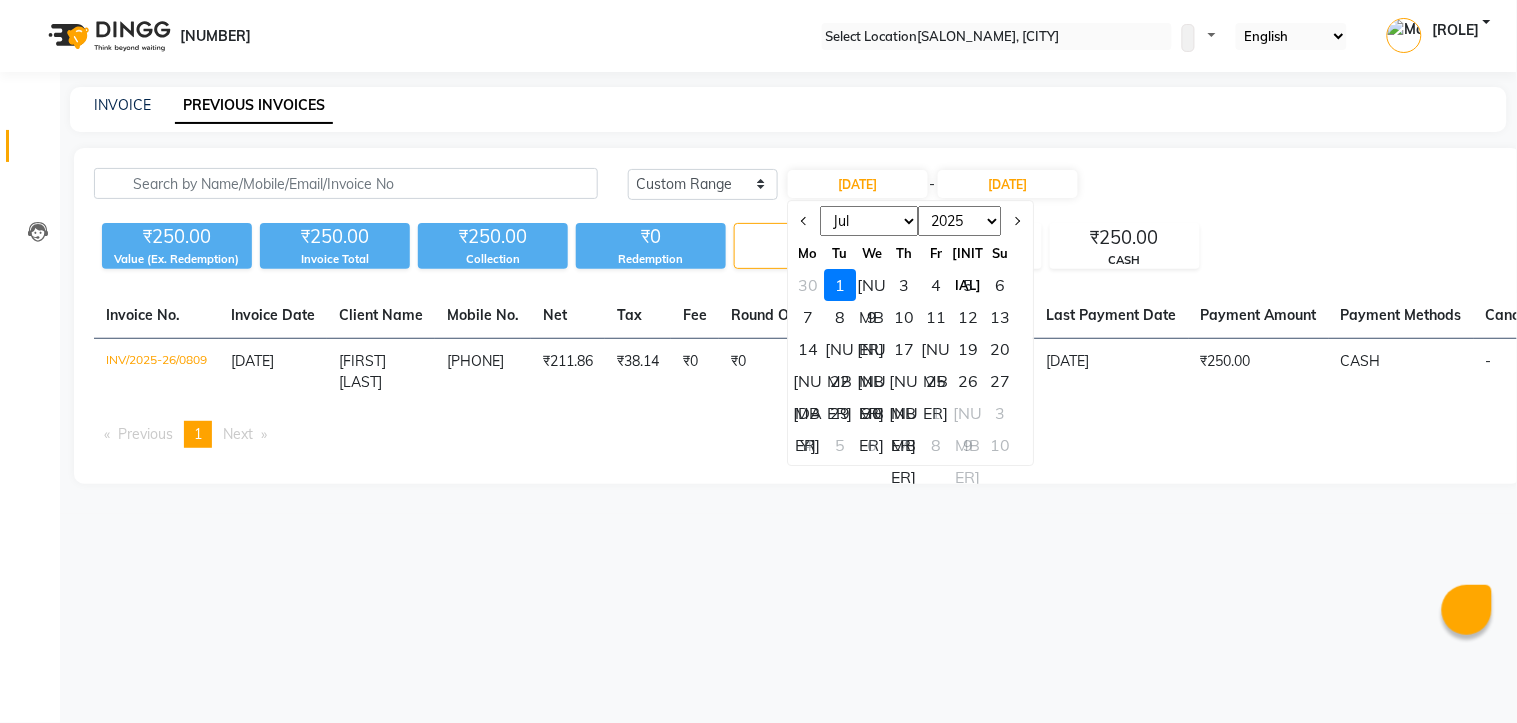 select on "6" 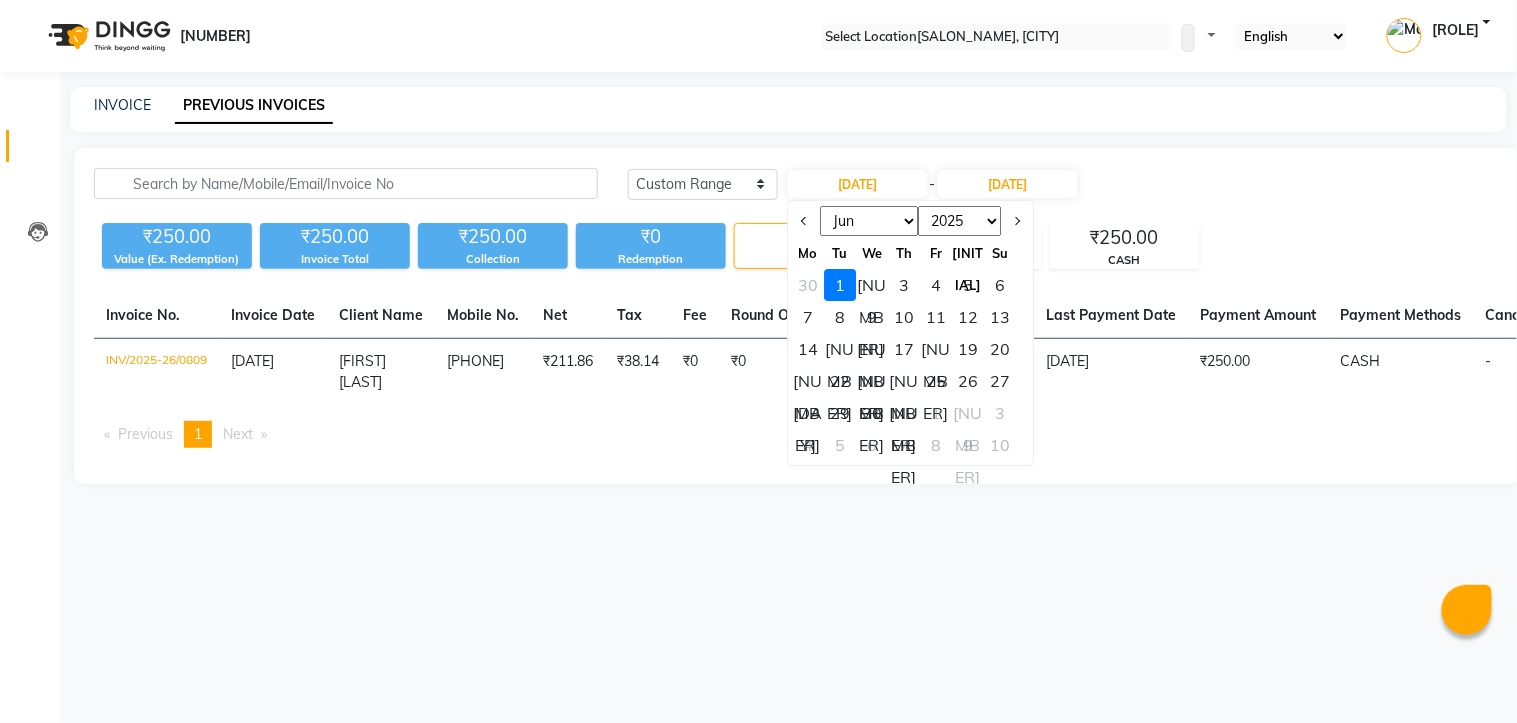 click on "[MONTH] [MONTH] [MONTH] [MONTH] [MONTH] [MONTH] [MONTH] [MONTH] [MONTH] [MONTH] [MONTH] [MONTH]" at bounding box center (869, 221) 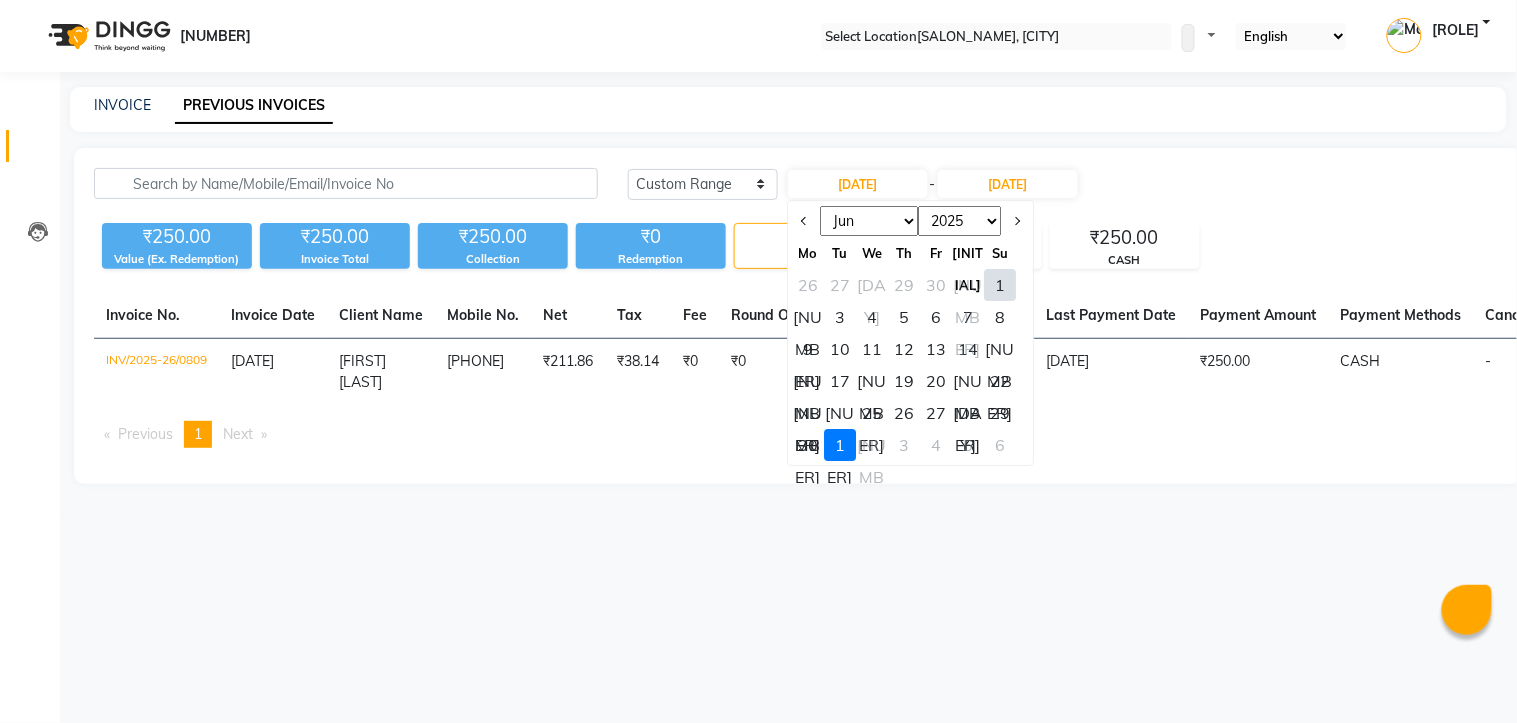 click on "1" at bounding box center (1000, 285) 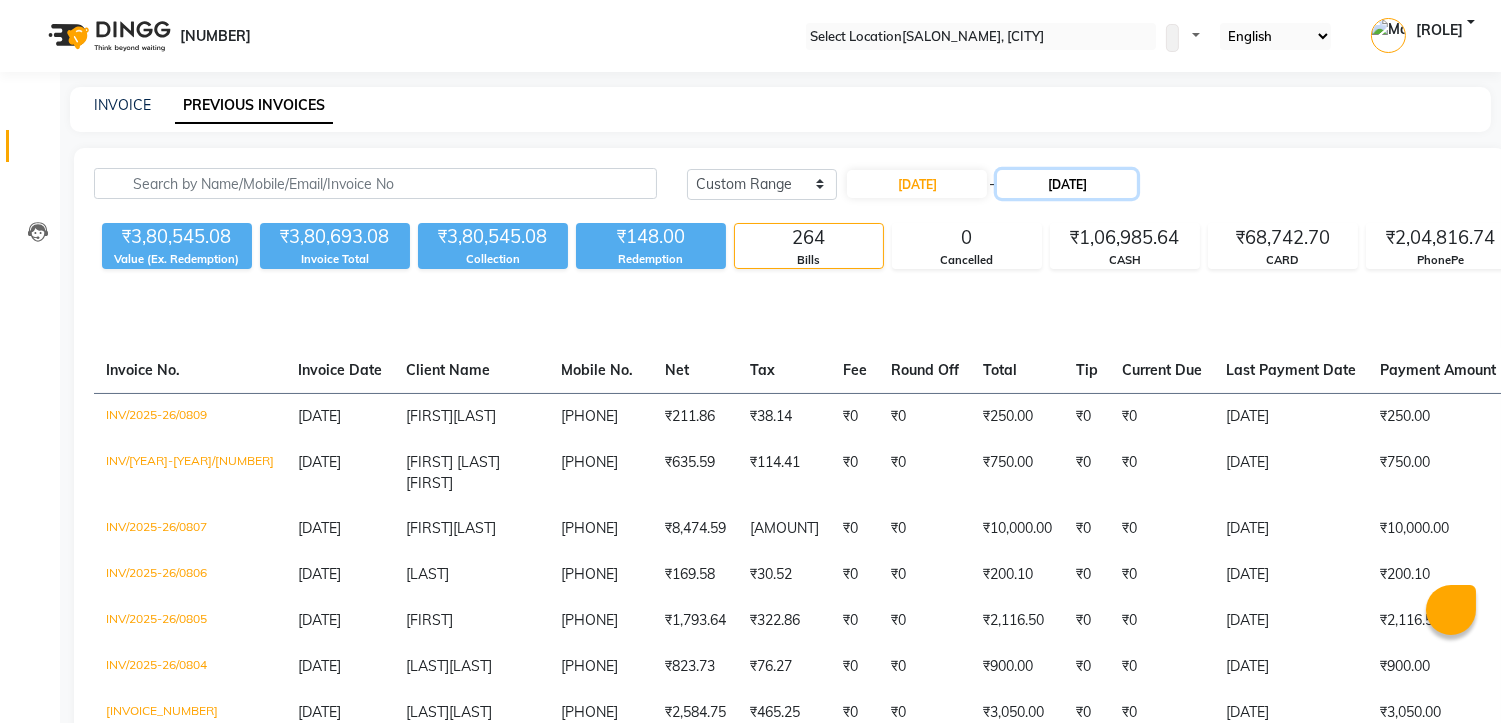 click on "[DATE]" at bounding box center (1067, 184) 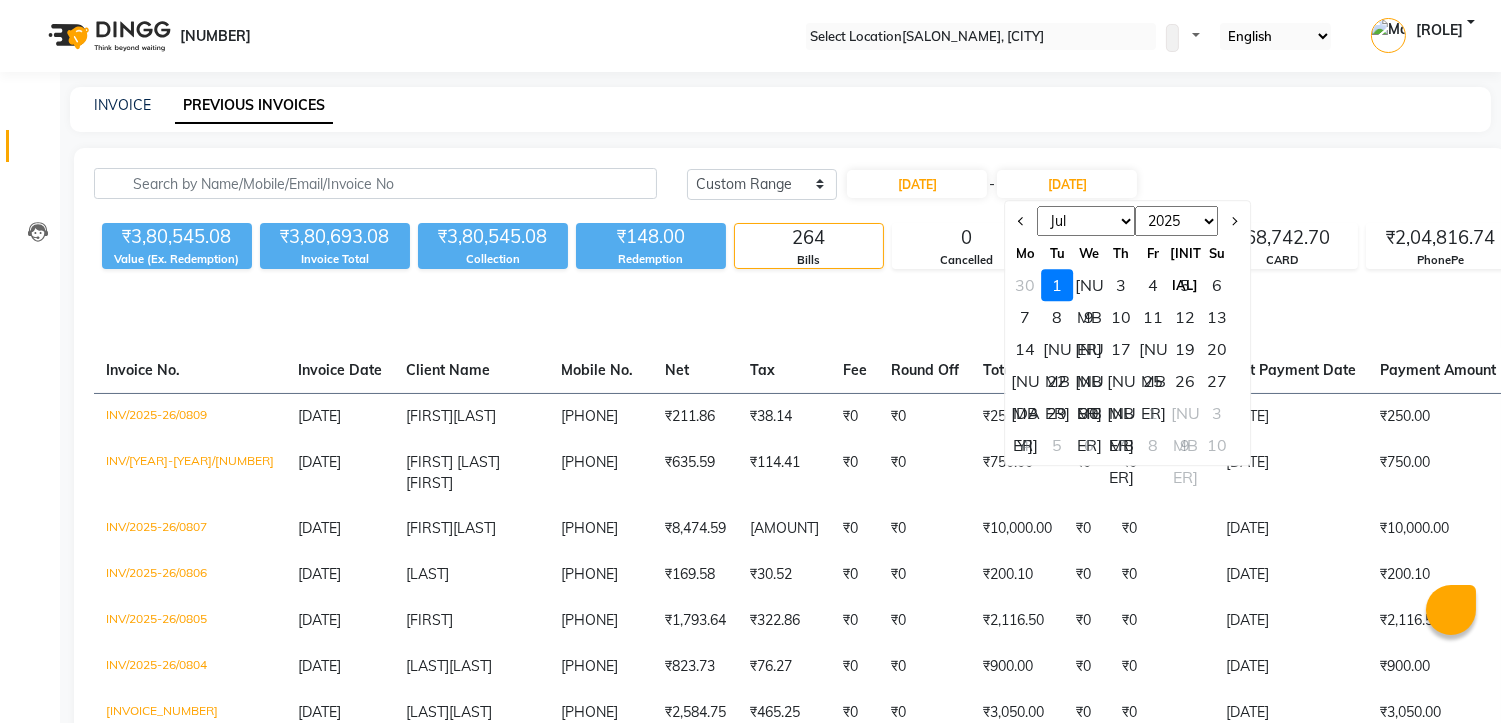 click on "Jun Jul Aug Sep Oct Nov Dec" at bounding box center [1087, 221] 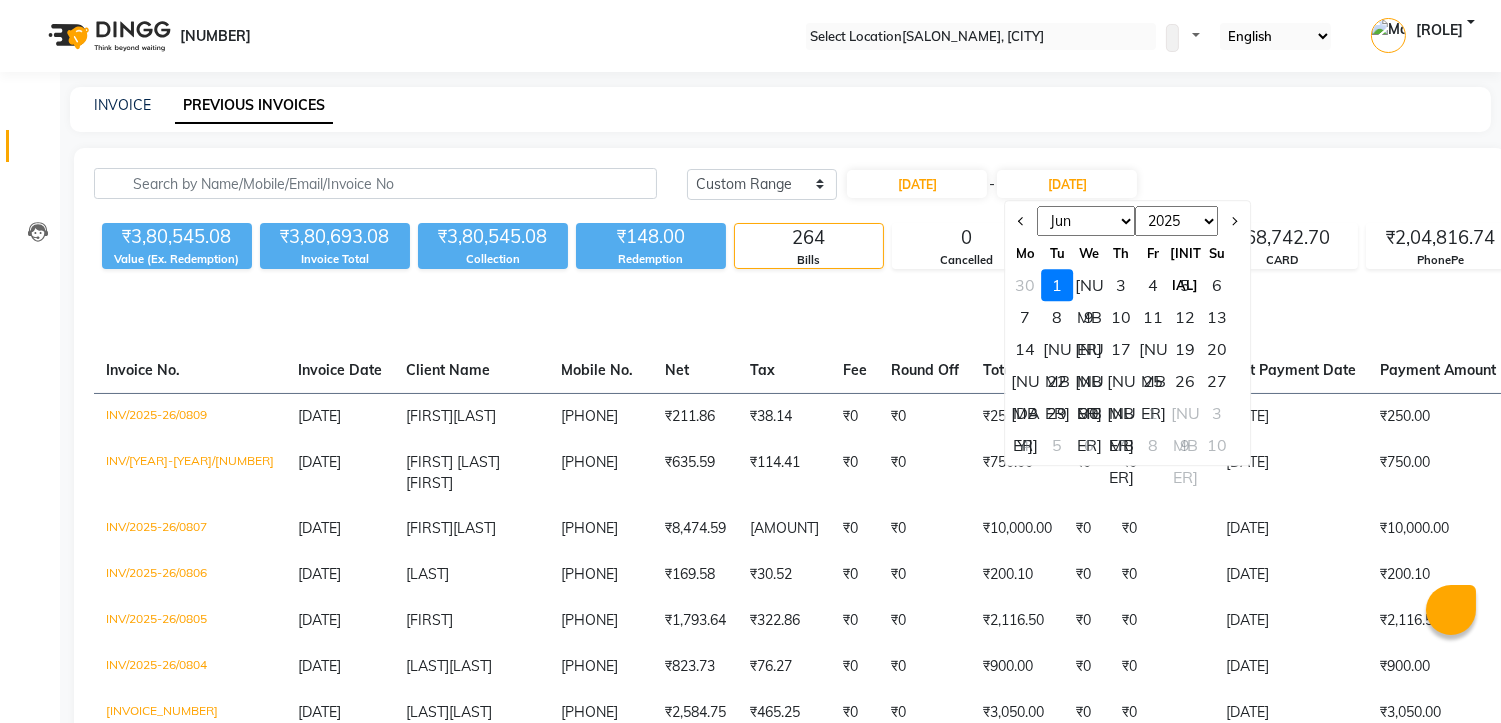 click on "Jun Jul Aug Sep Oct Nov Dec" at bounding box center [1087, 221] 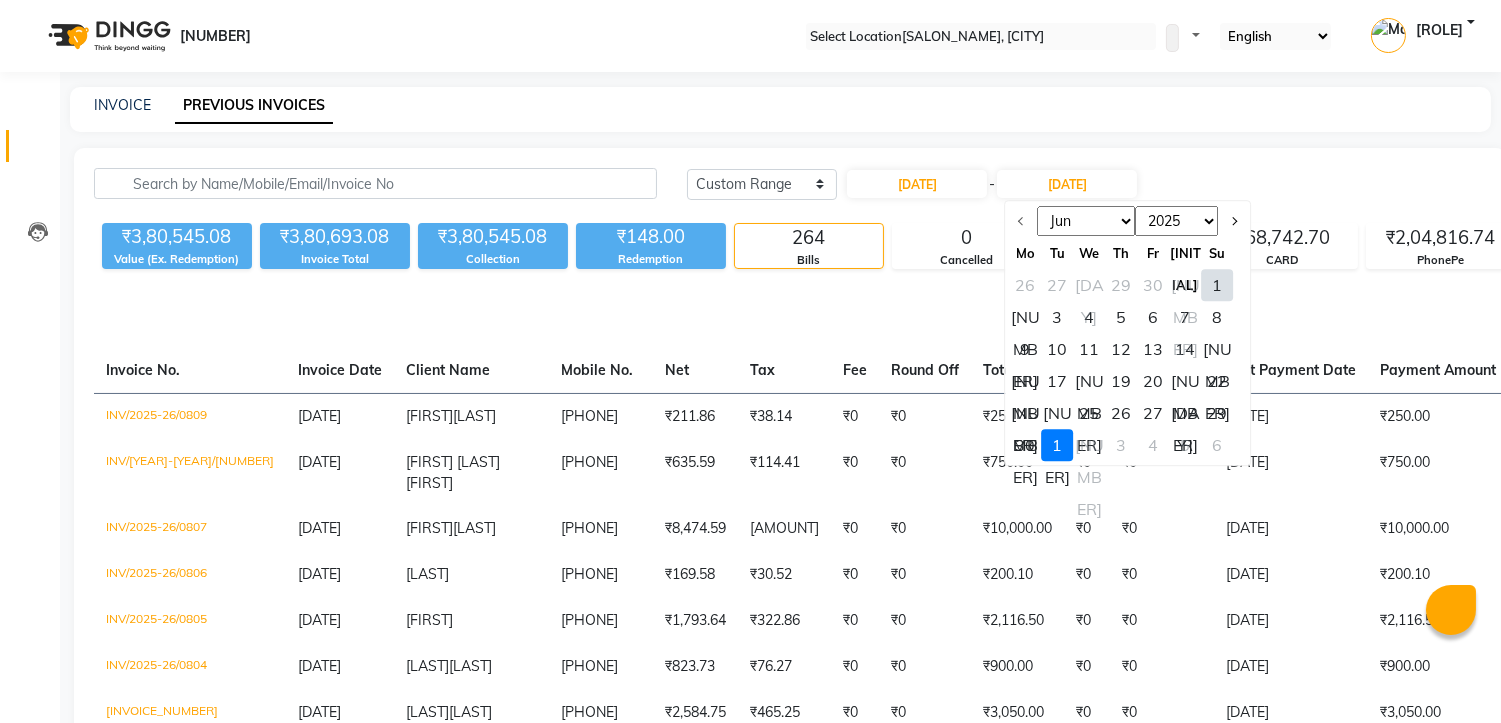 click on "30" at bounding box center (1026, 445) 